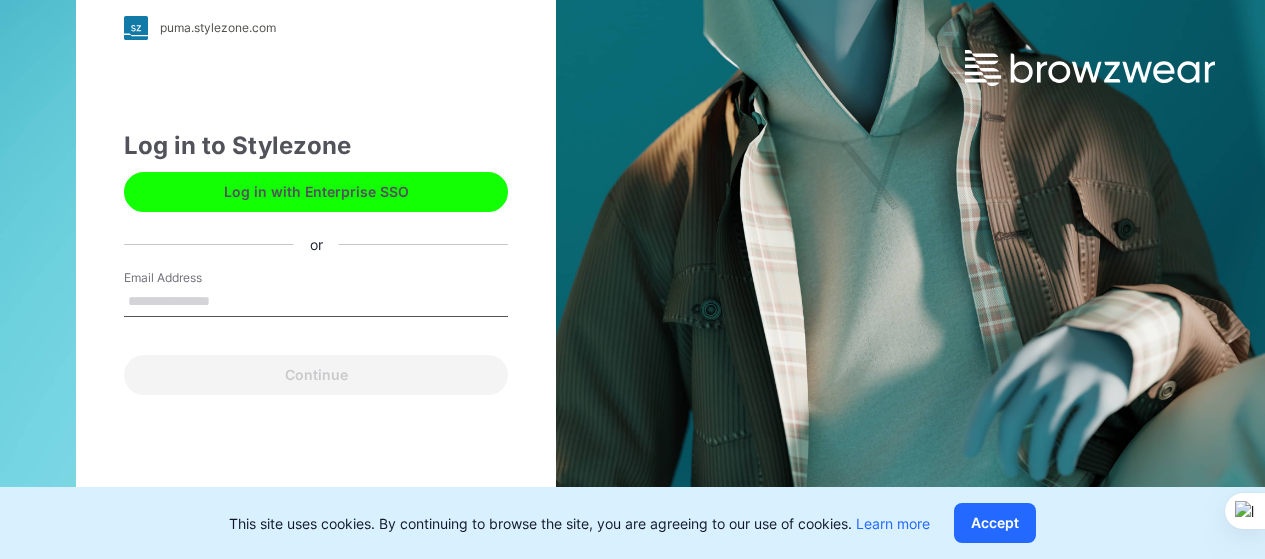 scroll, scrollTop: 0, scrollLeft: 0, axis: both 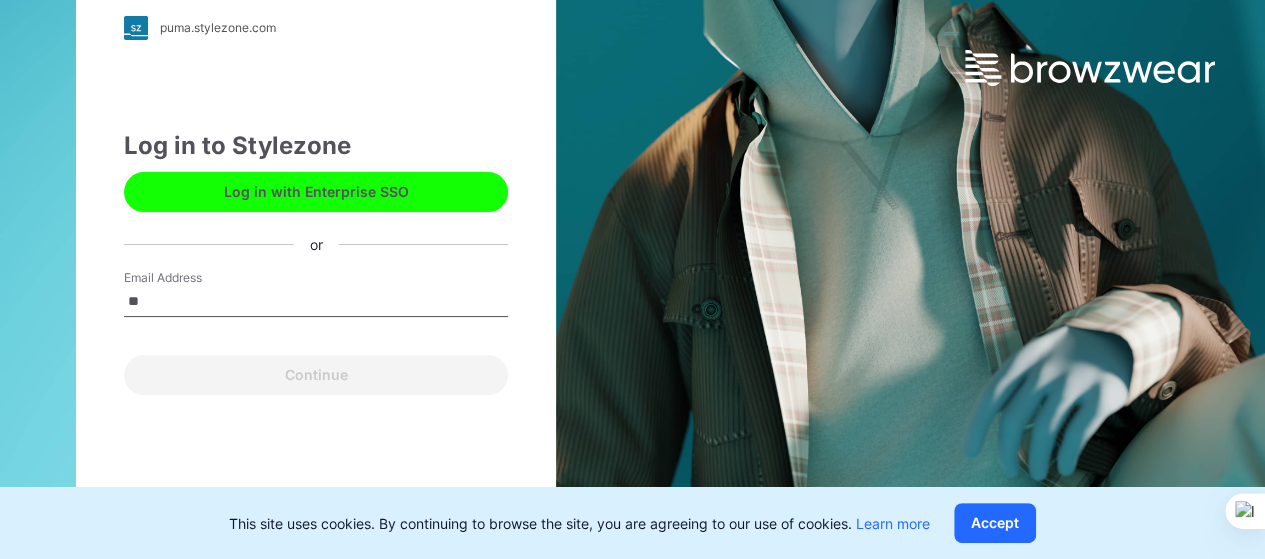 type on "**********" 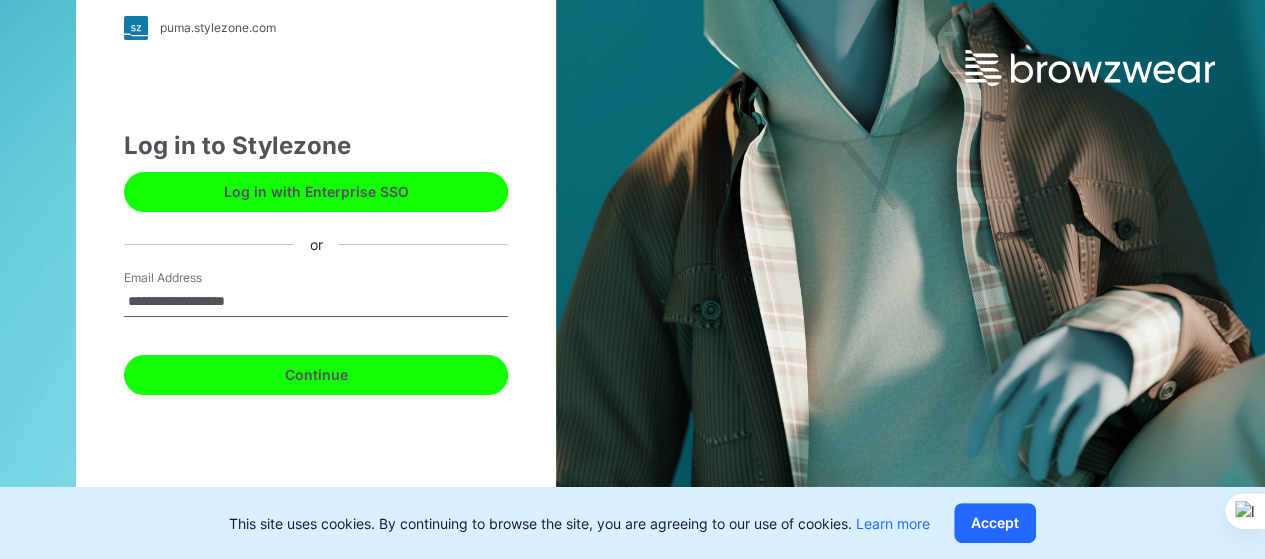 click on "Continue" at bounding box center [316, 375] 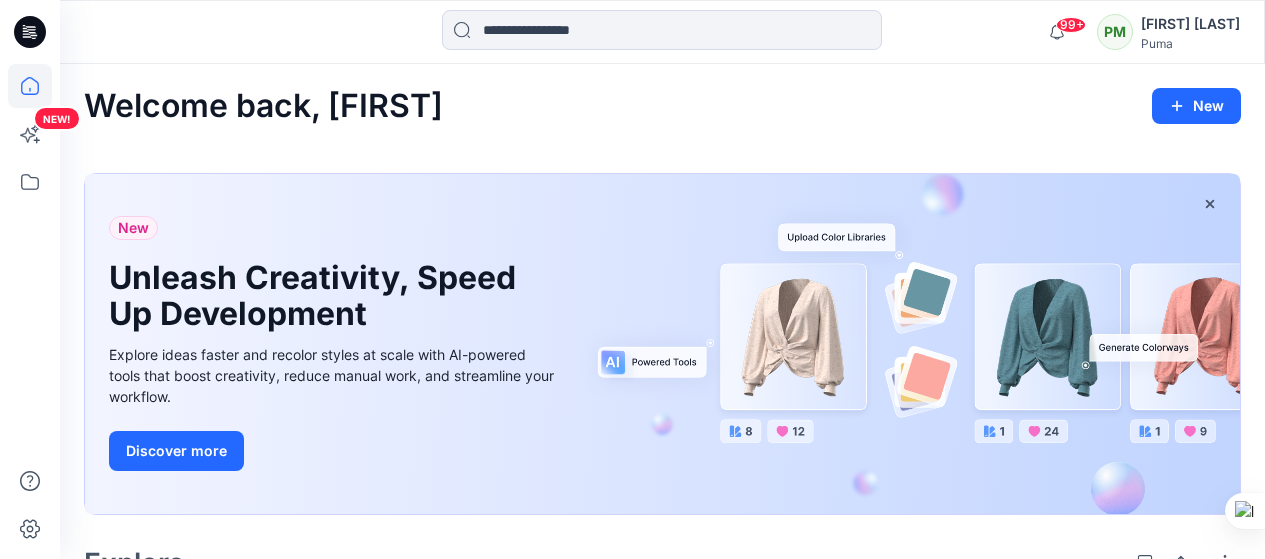 scroll, scrollTop: 0, scrollLeft: 0, axis: both 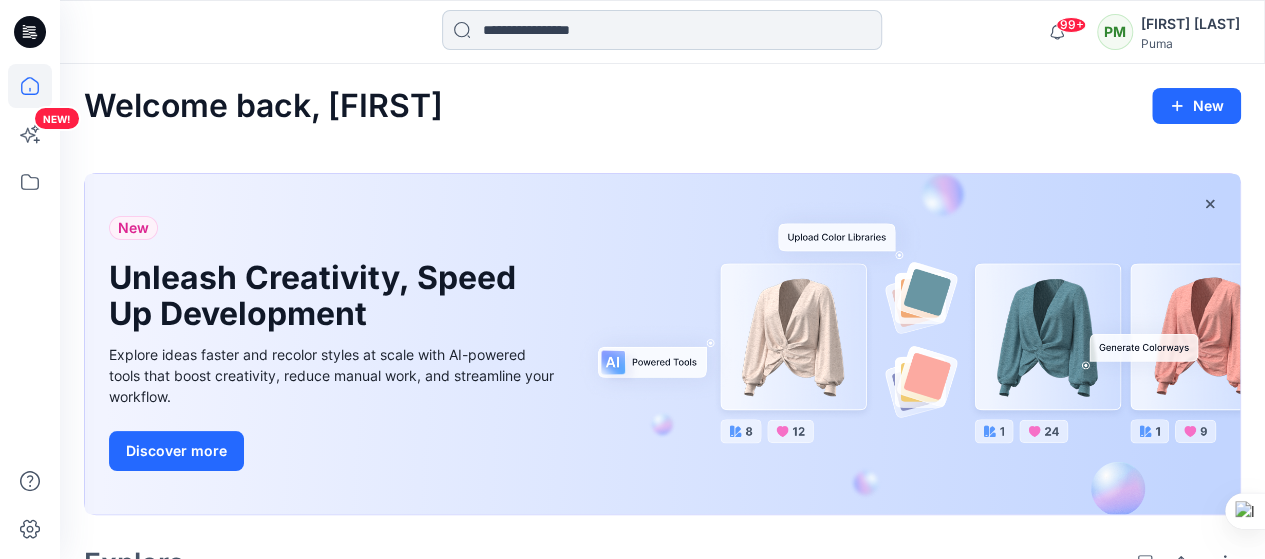 click at bounding box center [662, 30] 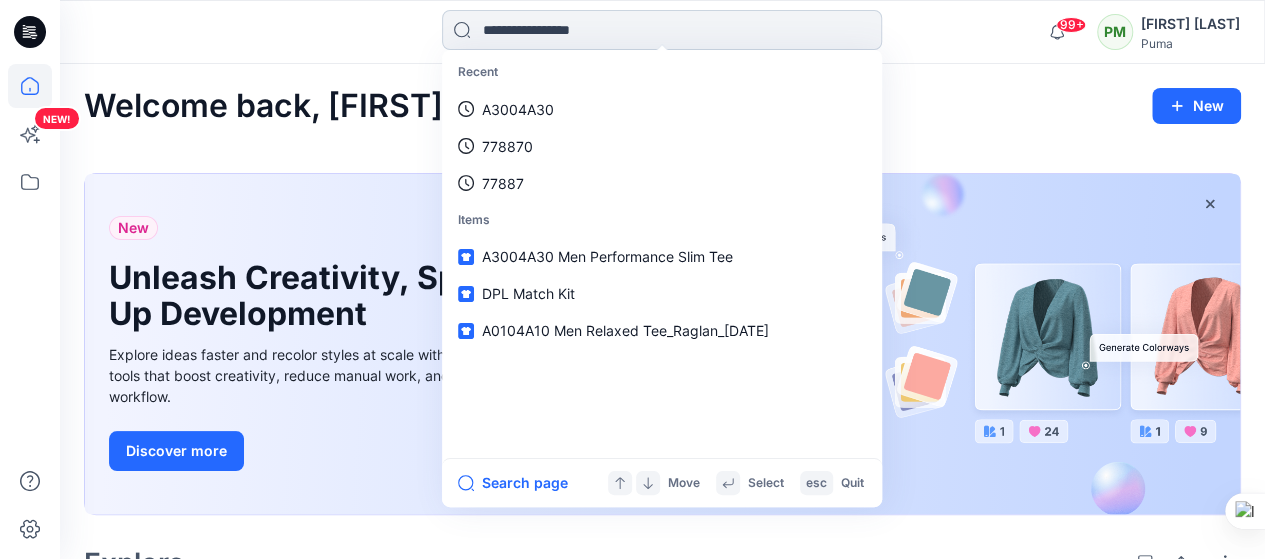 paste on "******" 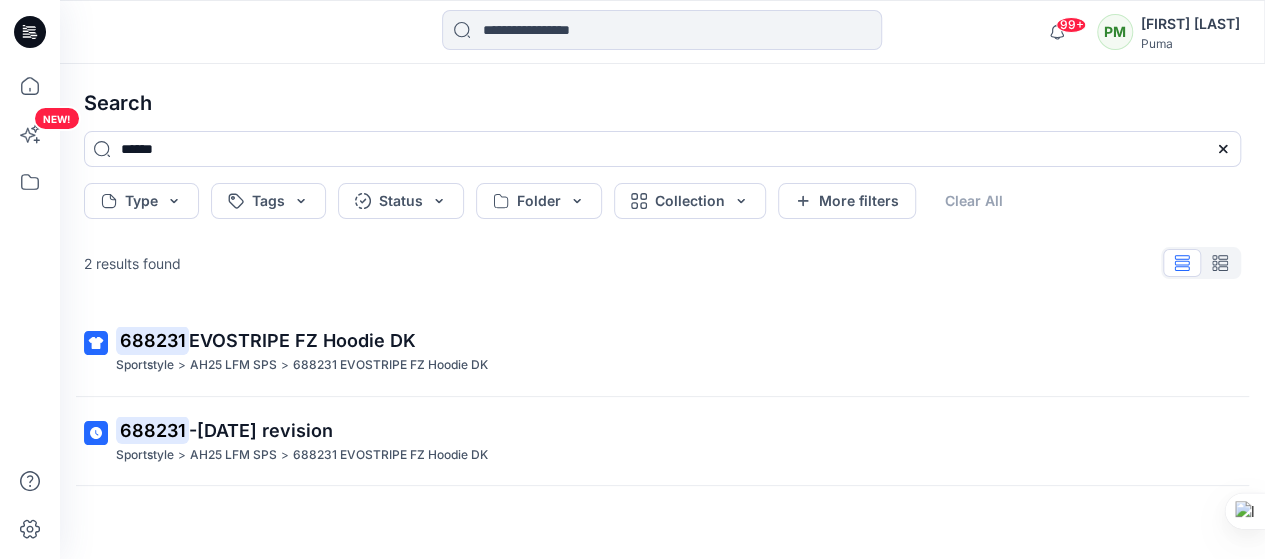 scroll, scrollTop: 86, scrollLeft: 0, axis: vertical 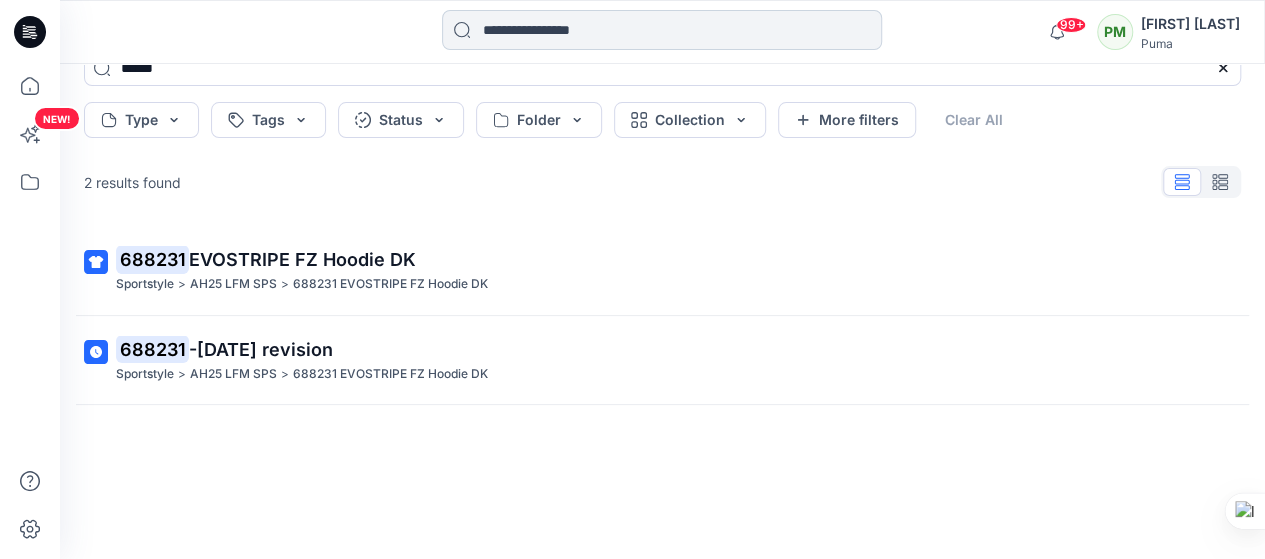 click at bounding box center [662, 30] 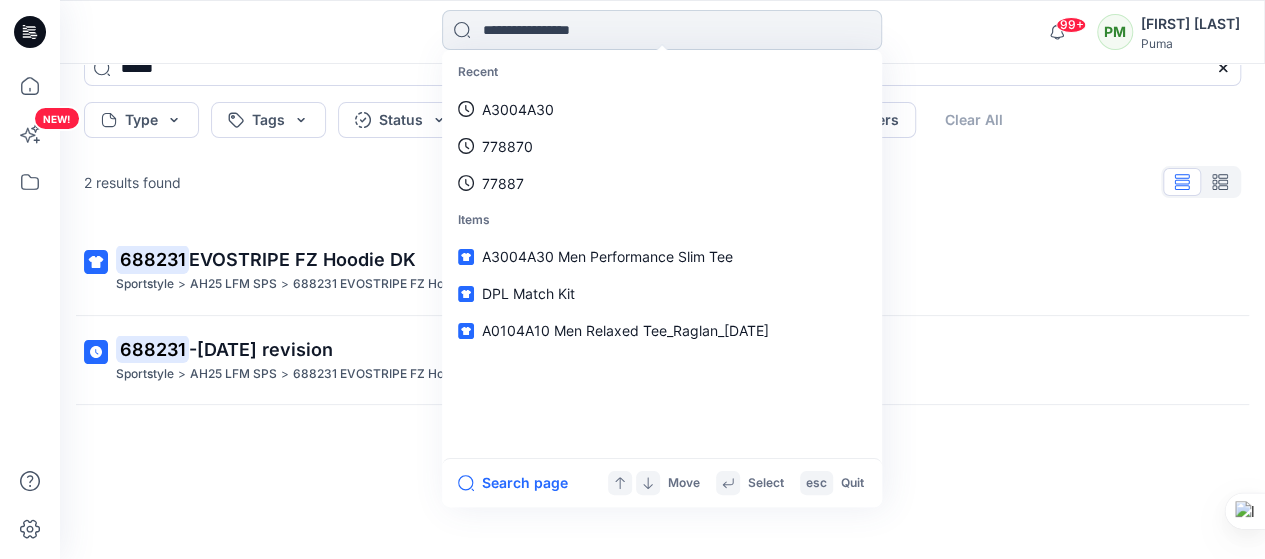 paste on "******" 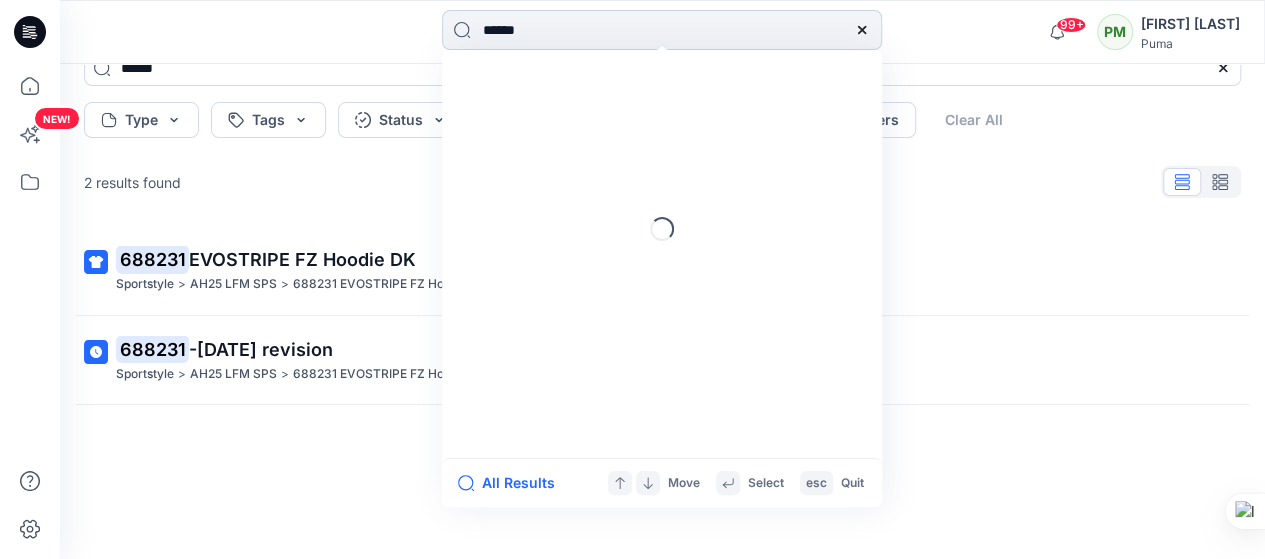 type 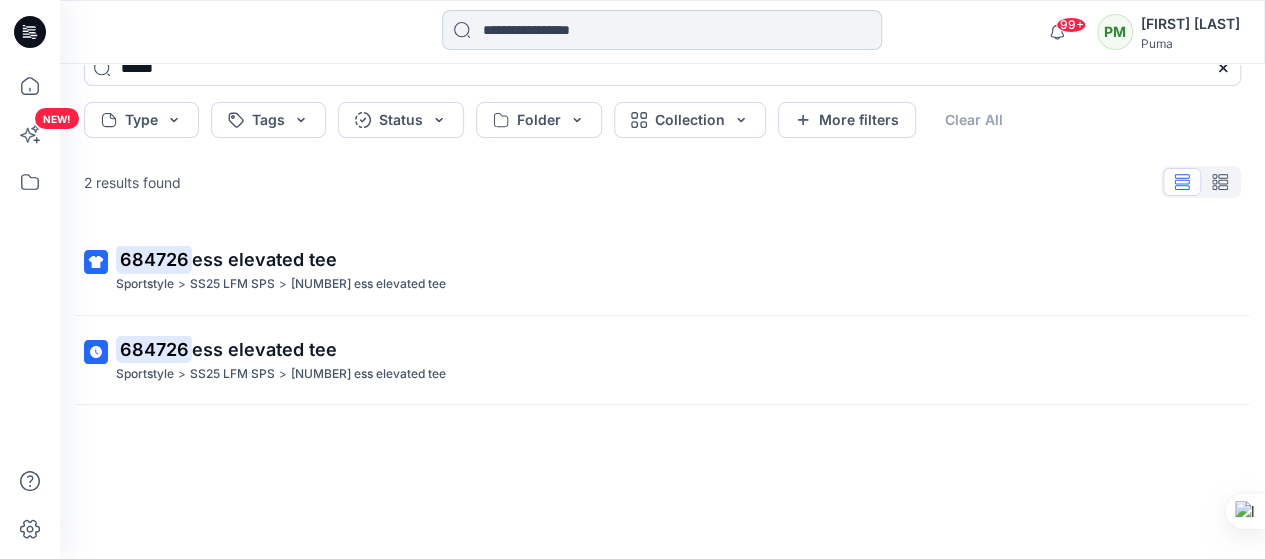 paste on "******" 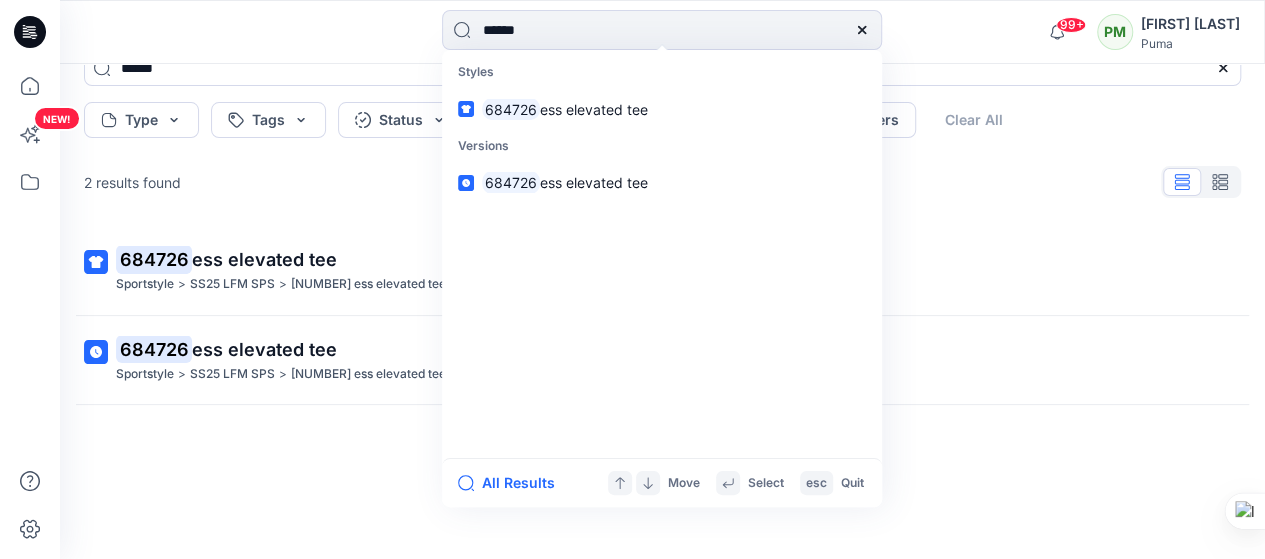 type on "******" 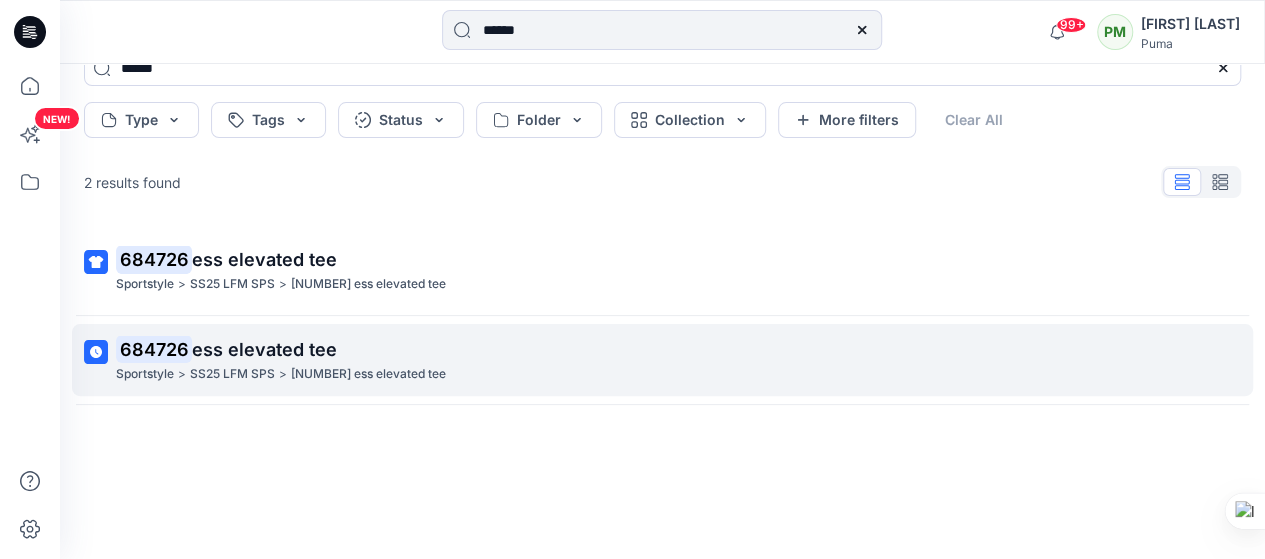 click on "ess elevated tee" at bounding box center [264, 349] 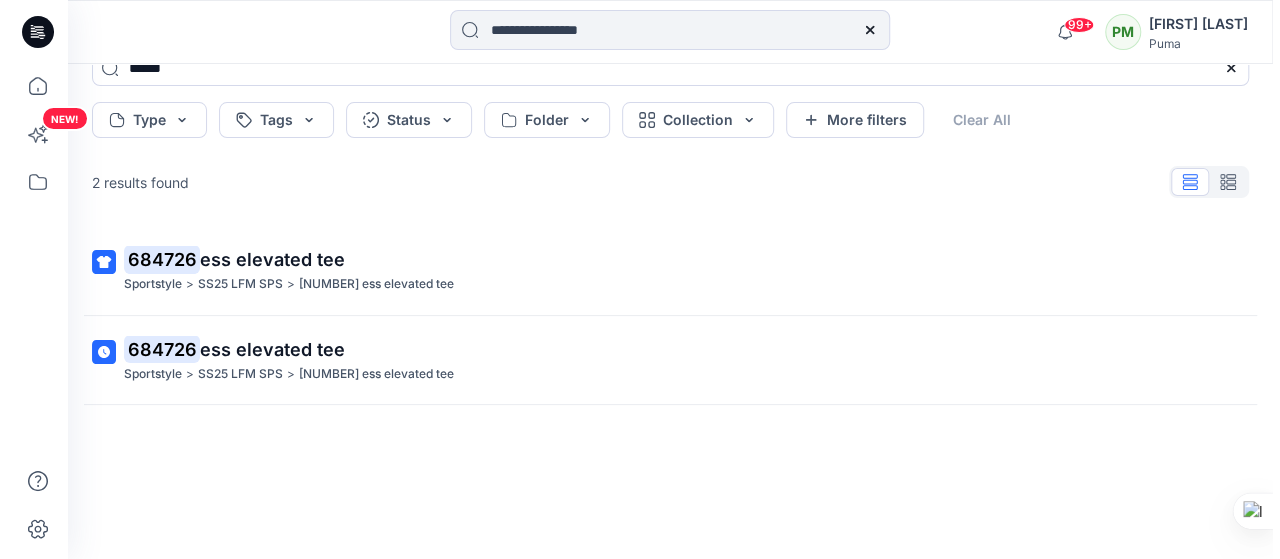 scroll, scrollTop: 0, scrollLeft: 0, axis: both 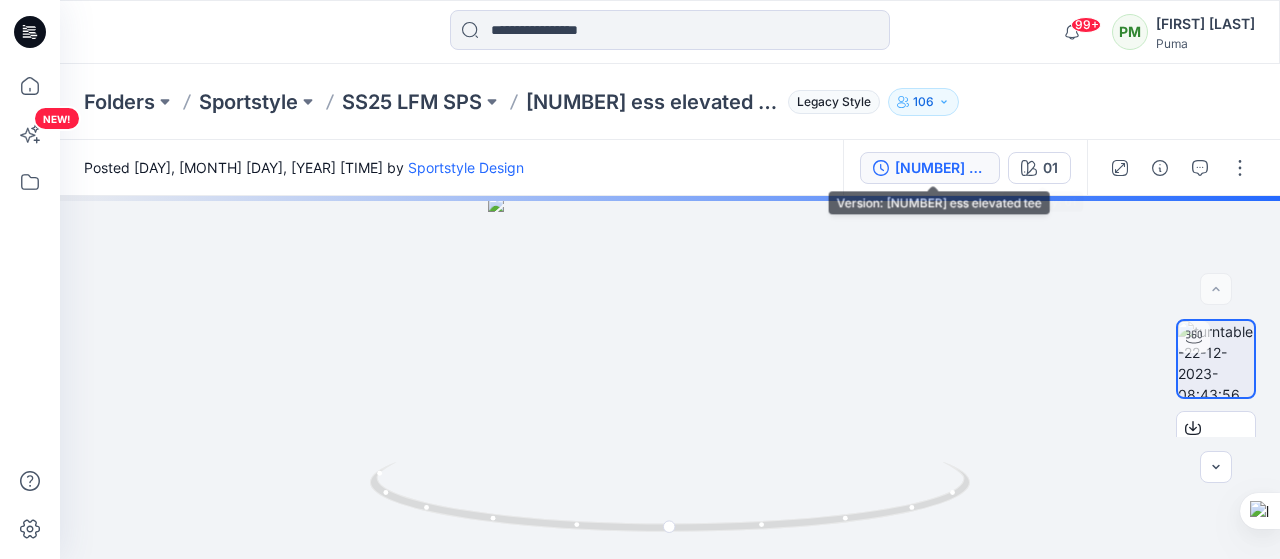 click on "684726 ess elevated tee" at bounding box center (941, 168) 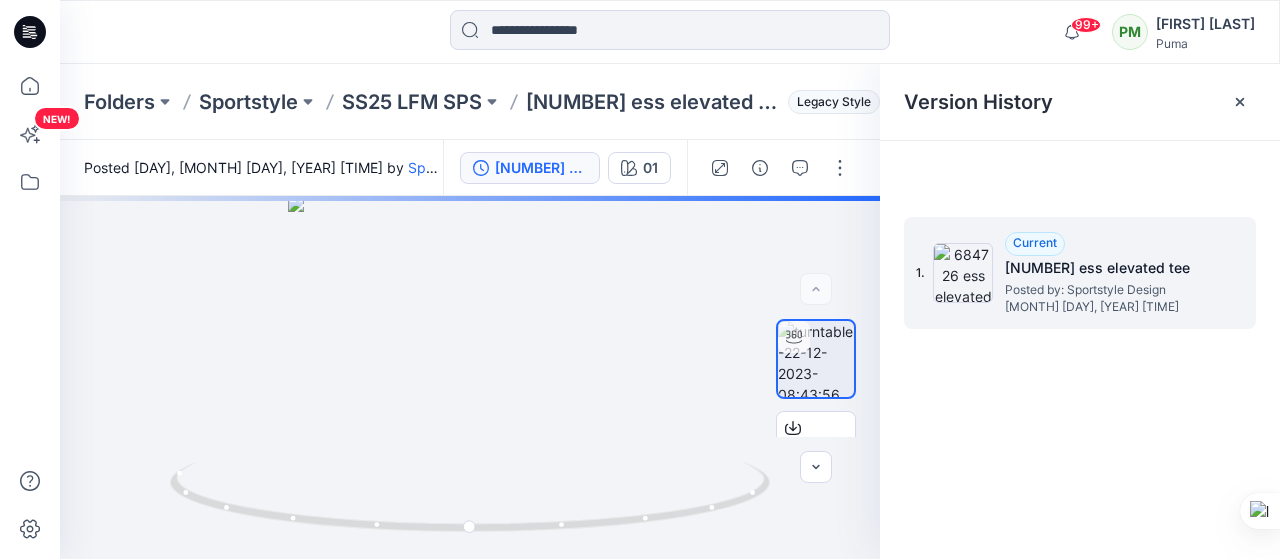 click on "684726 ess elevated tee" at bounding box center (1105, 268) 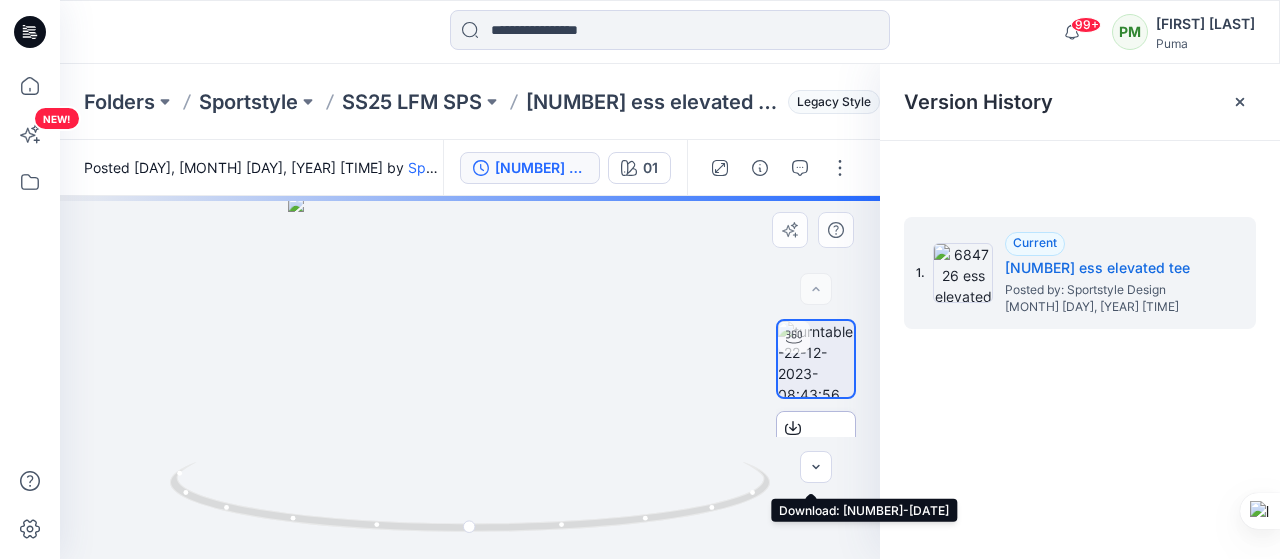 click 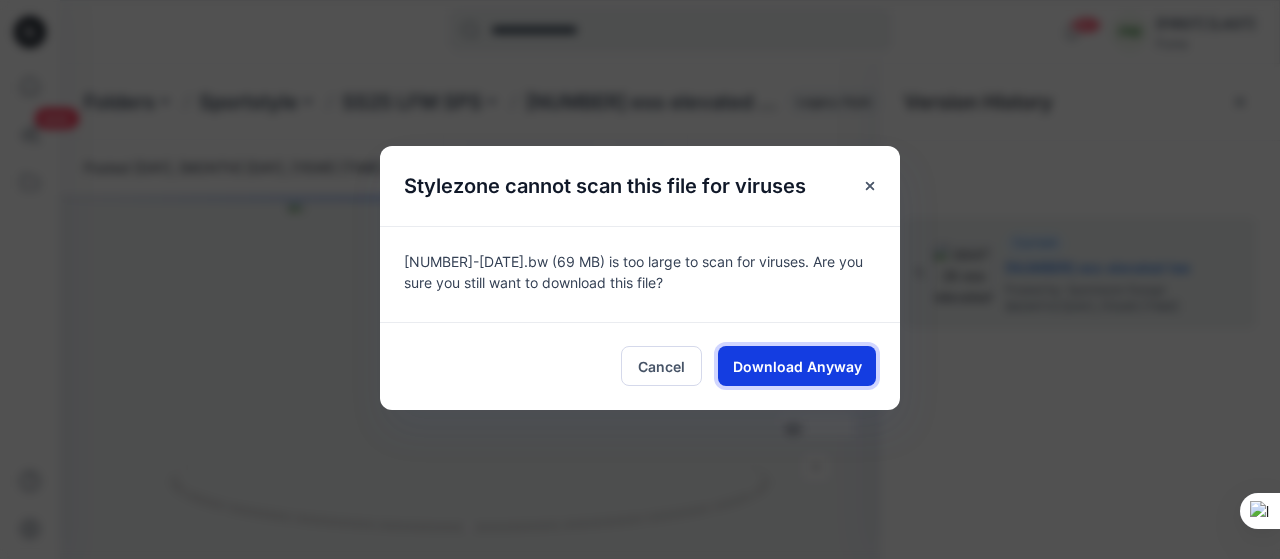 click on "Download Anyway" at bounding box center (797, 366) 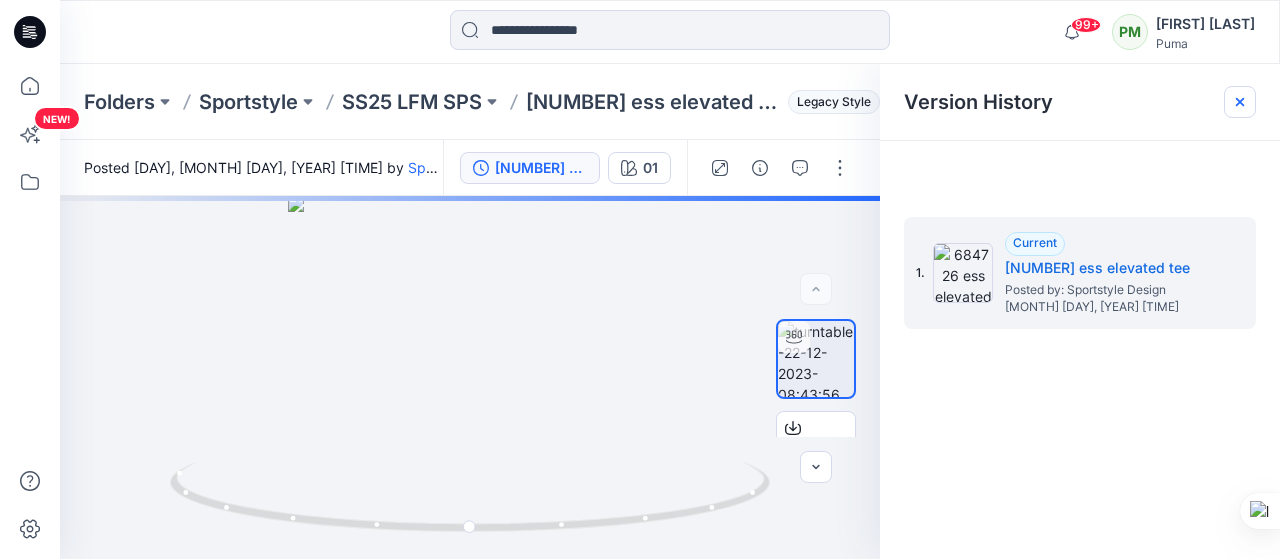 click 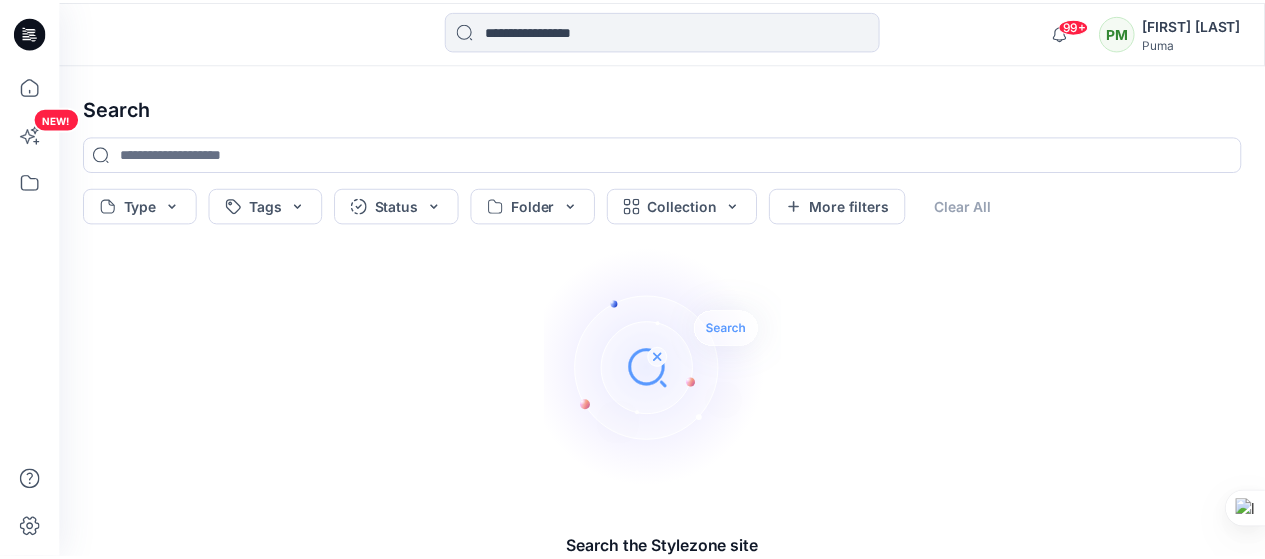 scroll, scrollTop: 48, scrollLeft: 0, axis: vertical 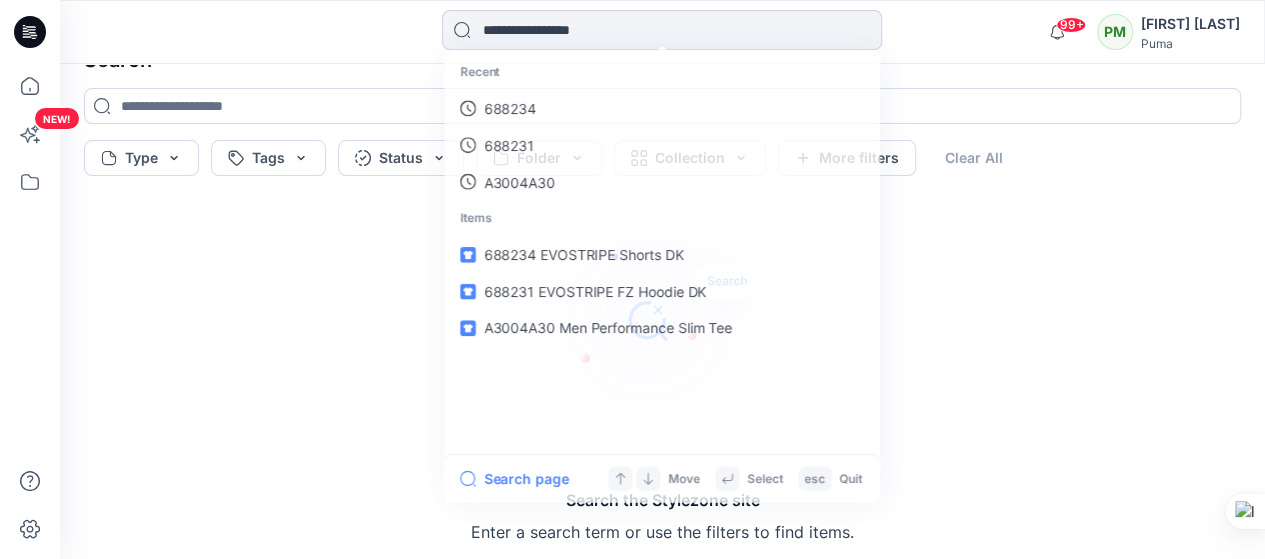 click at bounding box center (662, 30) 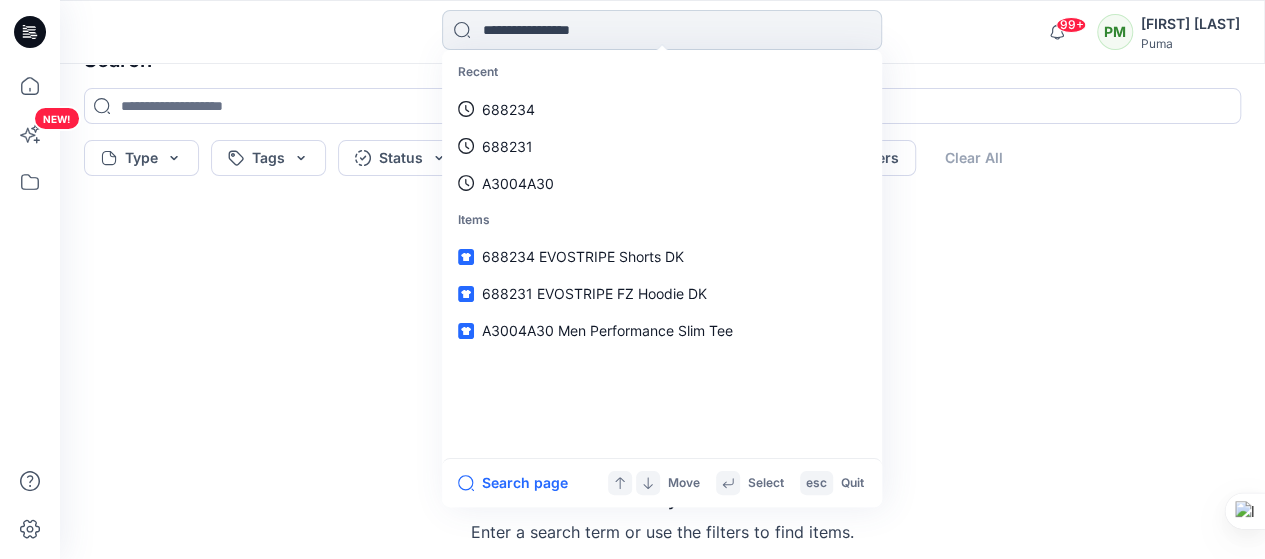 paste on "******" 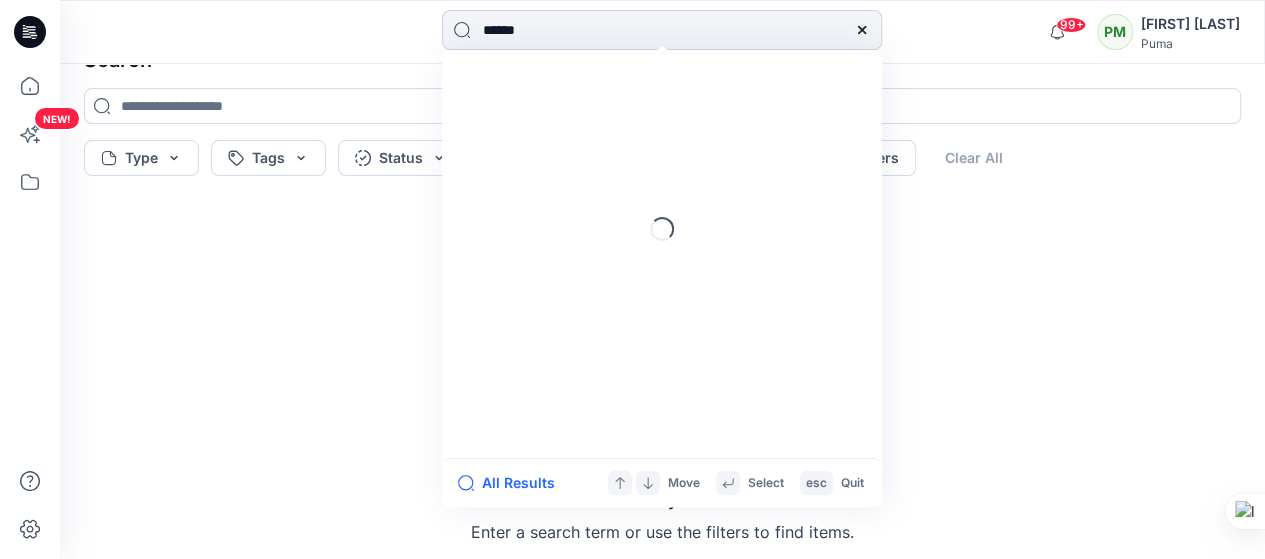type 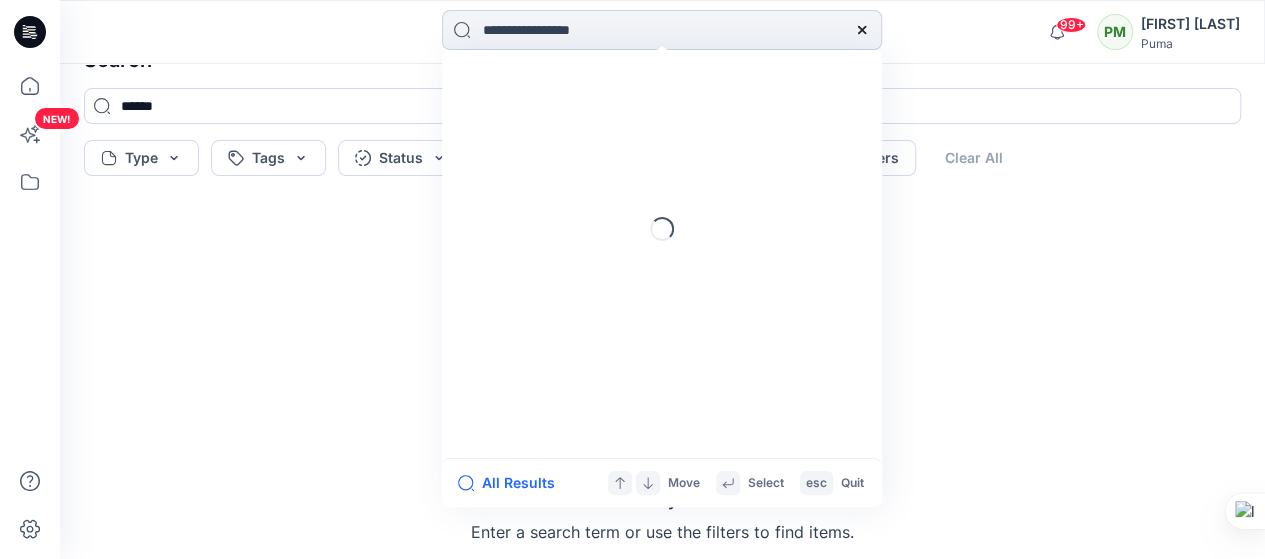 scroll, scrollTop: 12, scrollLeft: 0, axis: vertical 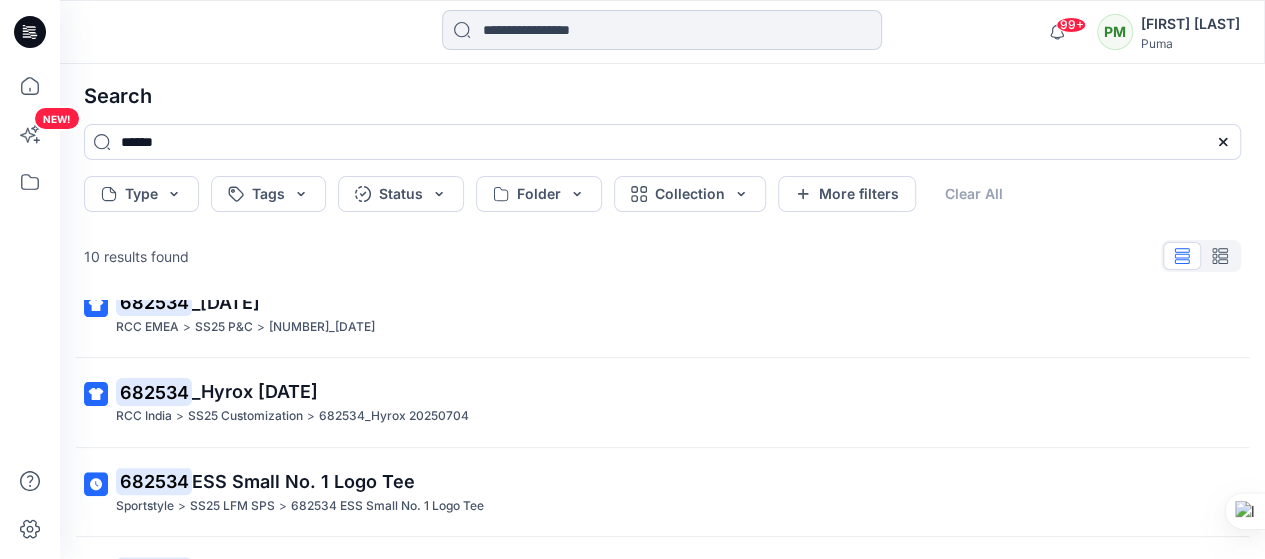 click at bounding box center (662, 30) 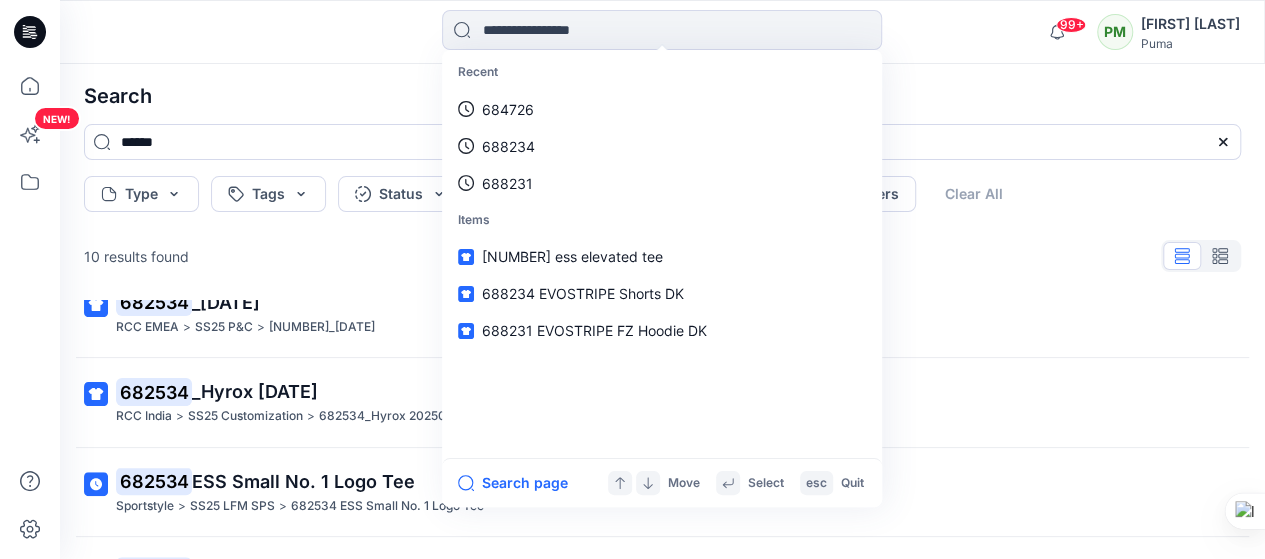 paste on "******" 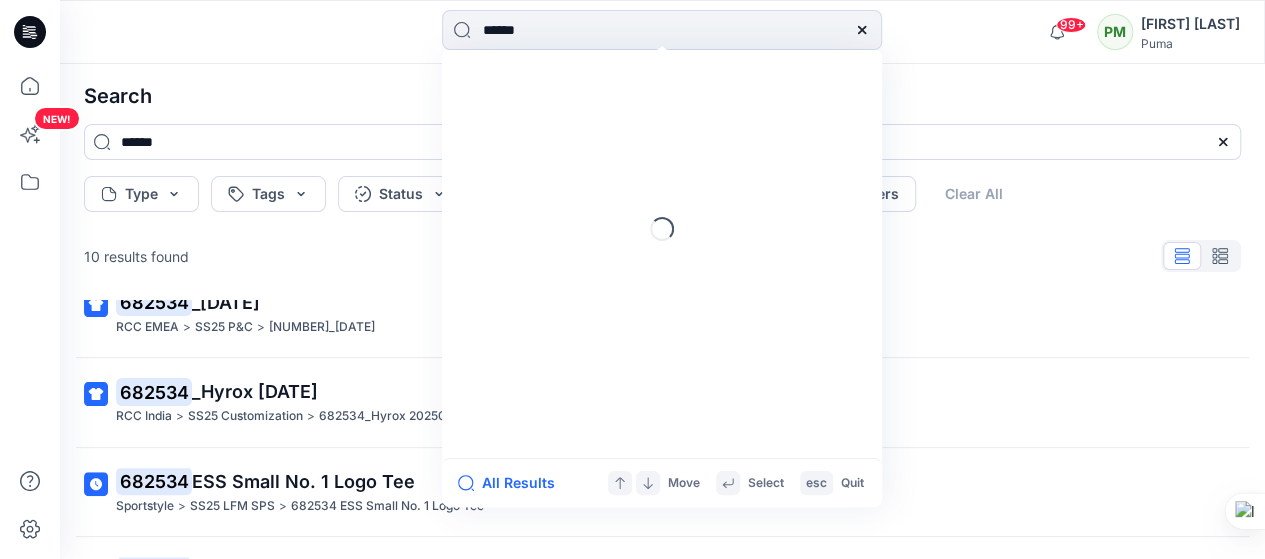 type 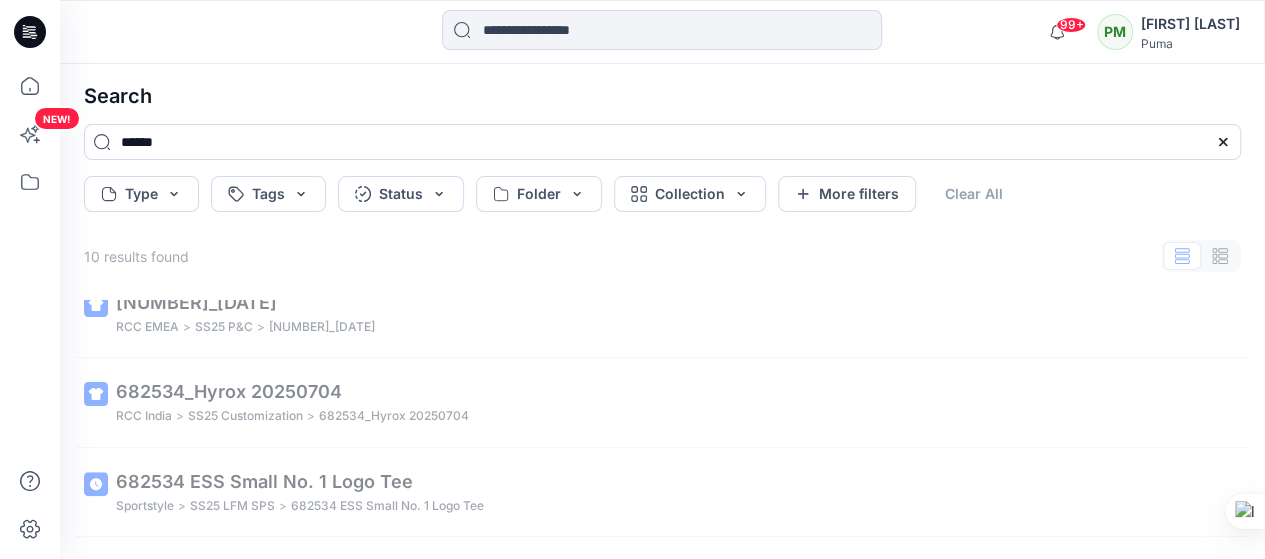 scroll, scrollTop: 265, scrollLeft: 0, axis: vertical 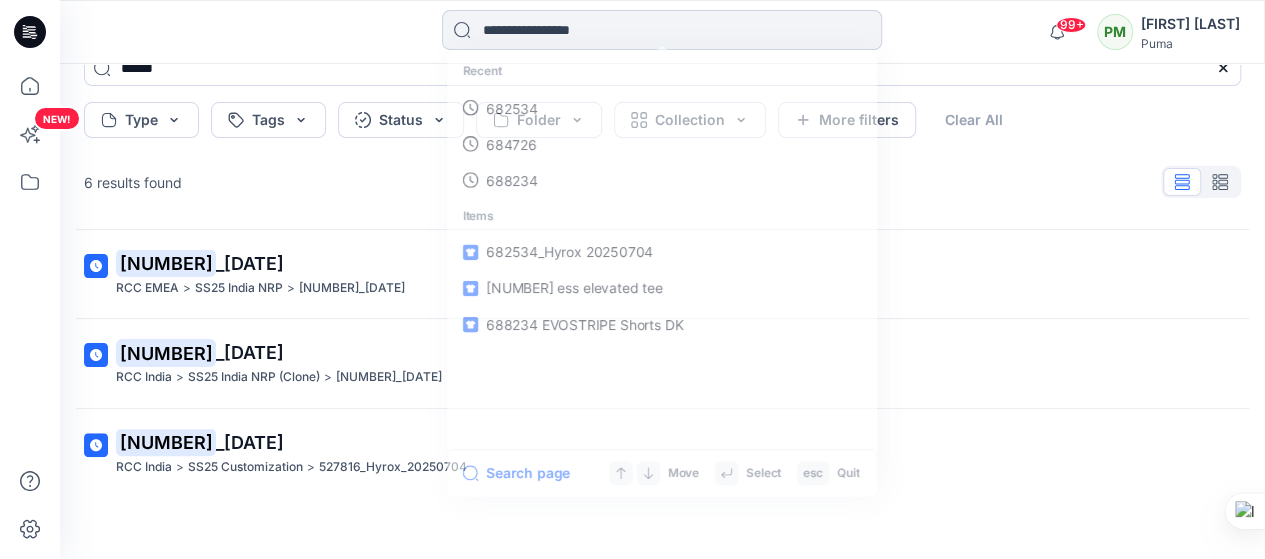 click at bounding box center [662, 30] 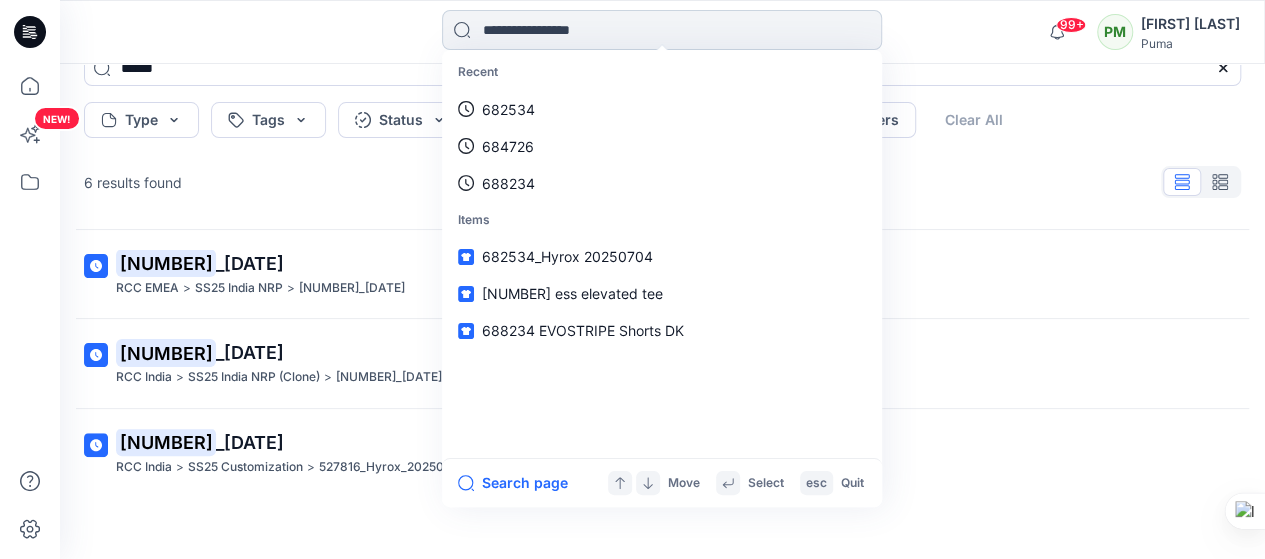 paste on "******" 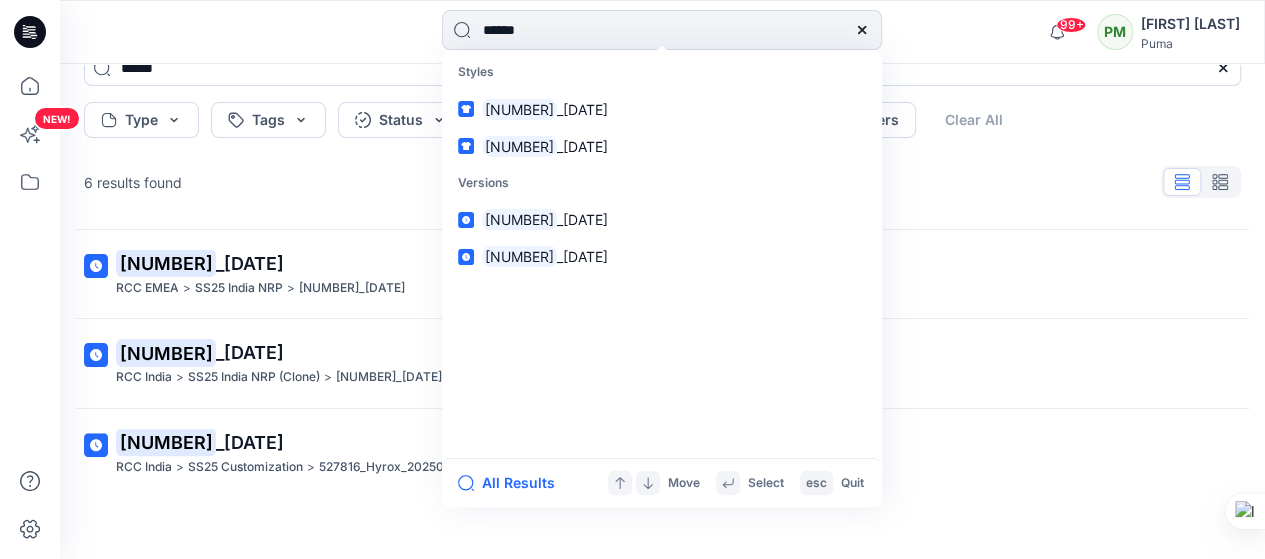 type 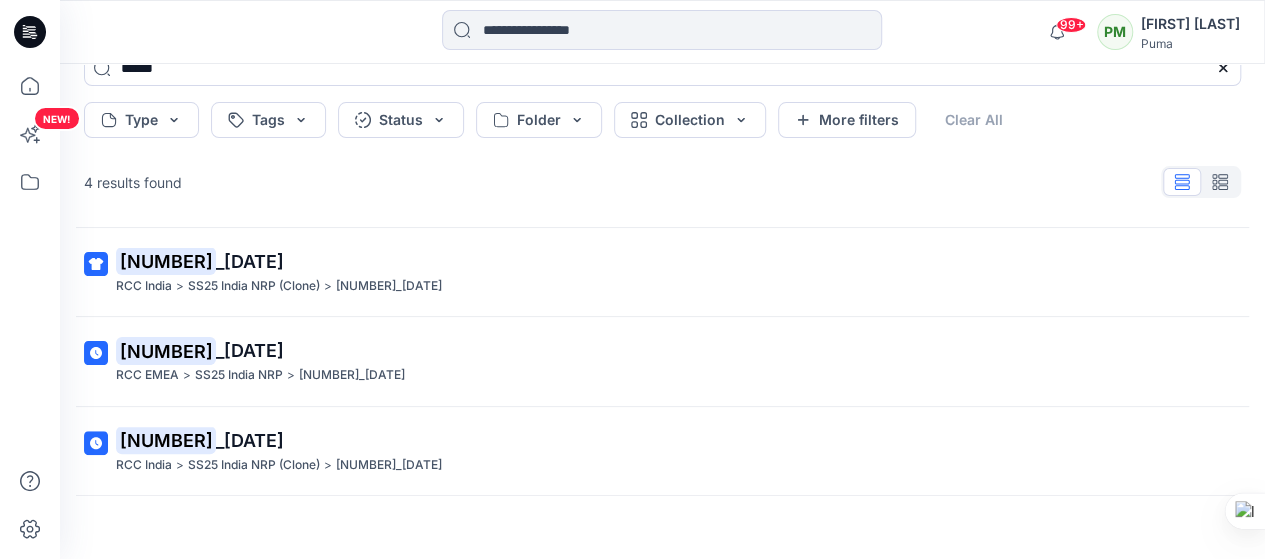 scroll, scrollTop: 86, scrollLeft: 0, axis: vertical 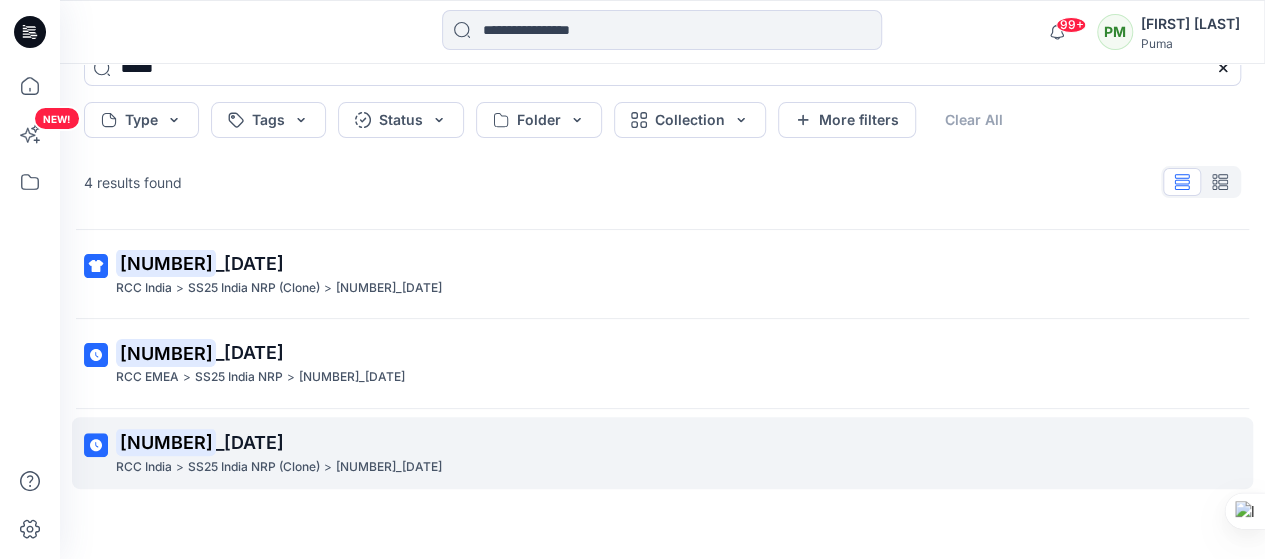 click on "_20240508" at bounding box center [250, 442] 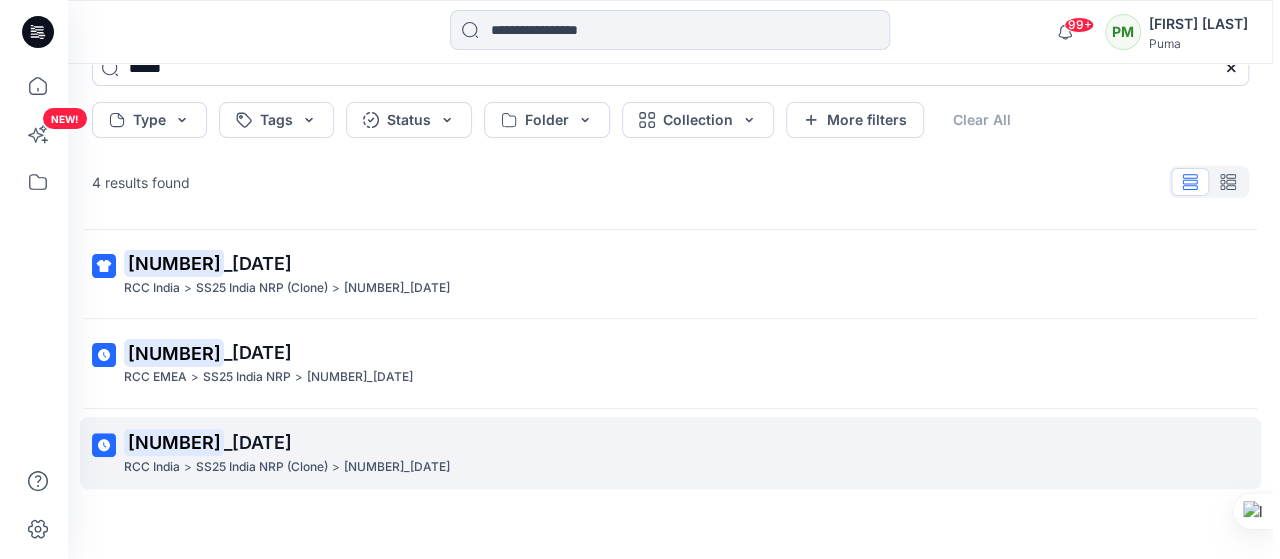 scroll, scrollTop: 0, scrollLeft: 0, axis: both 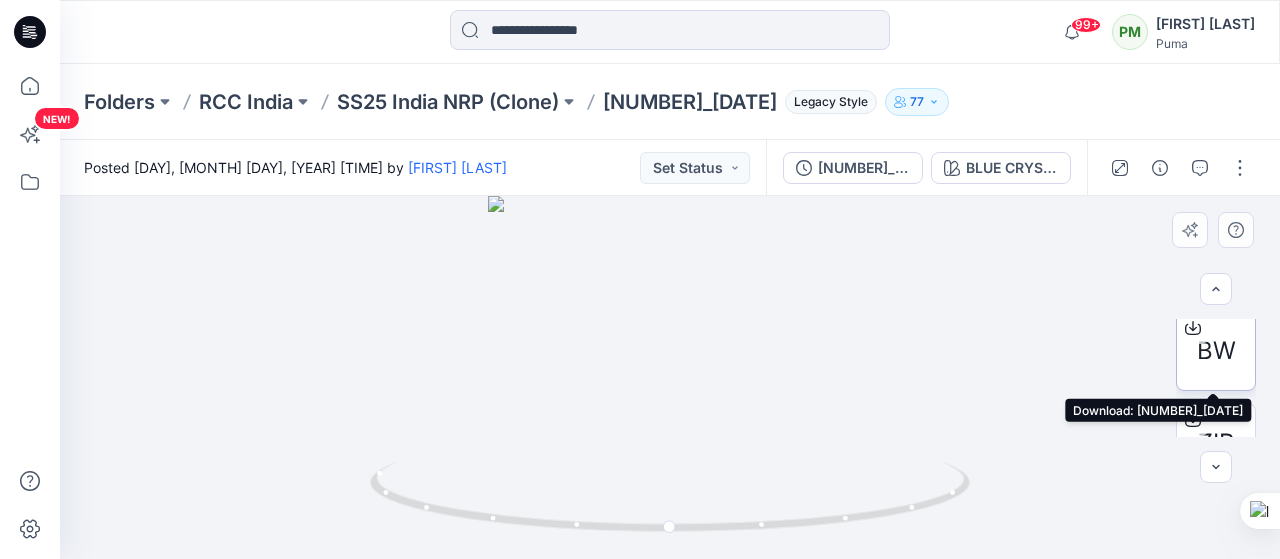 click 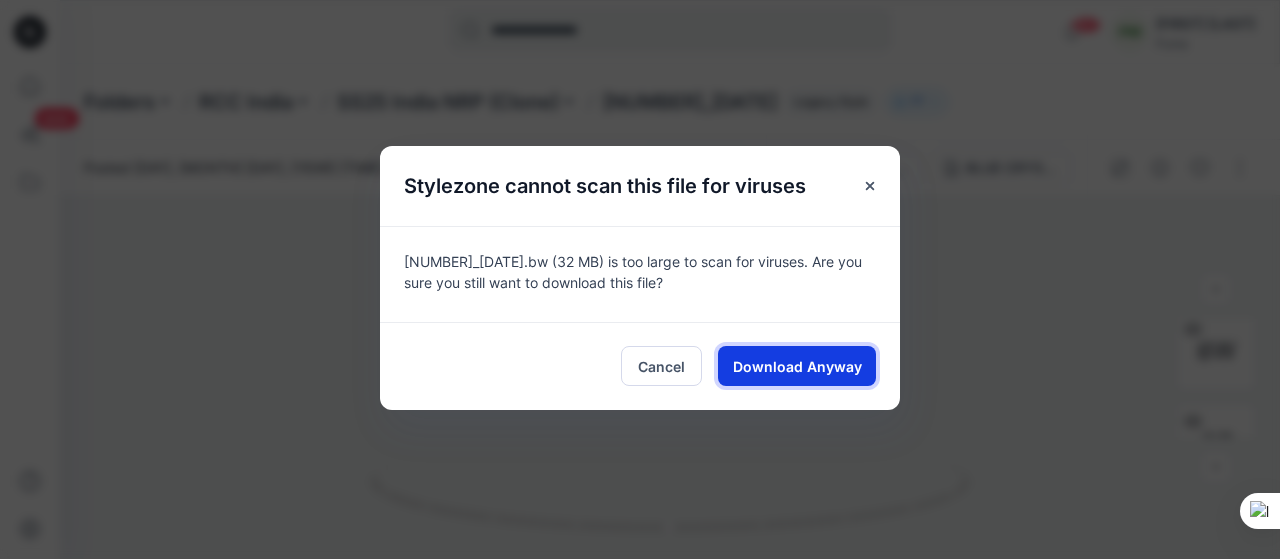 click on "Download Anyway" at bounding box center [797, 366] 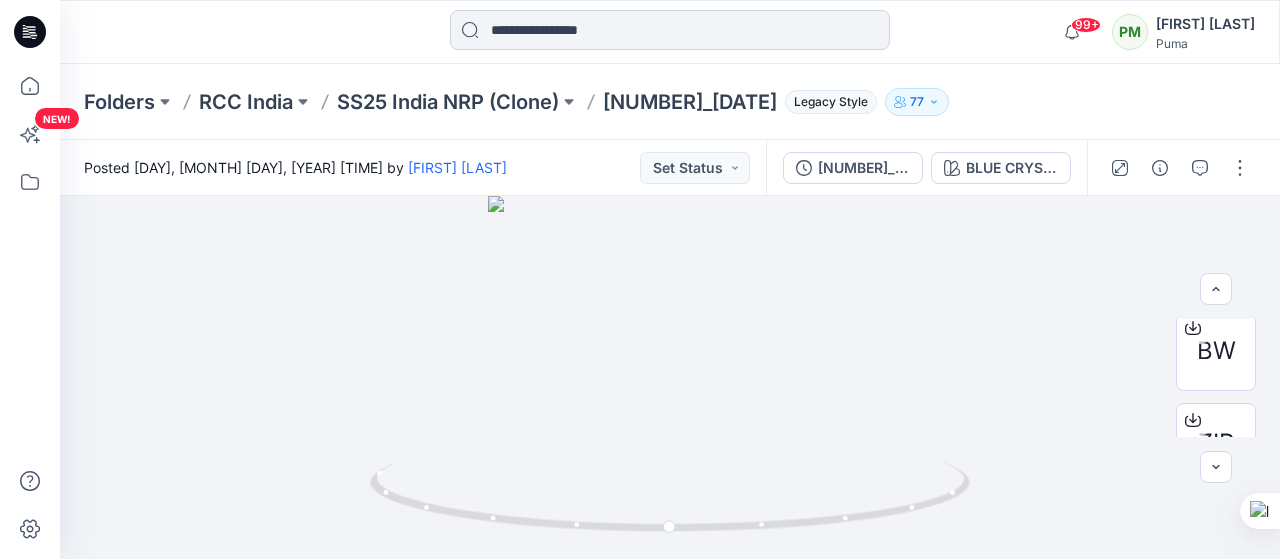 click at bounding box center (670, 30) 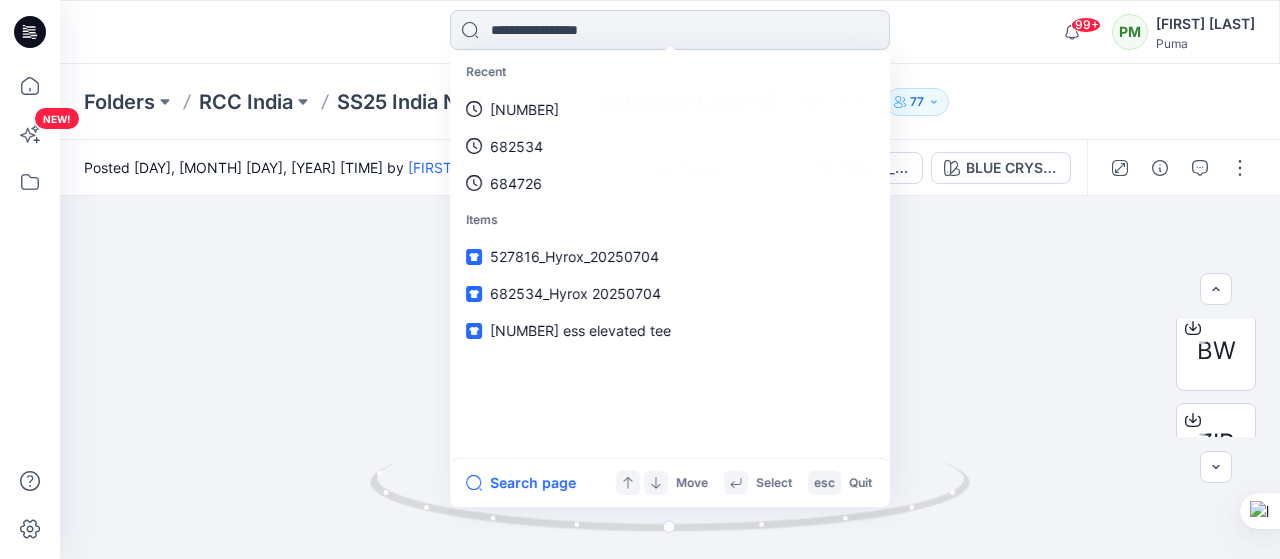 paste on "******" 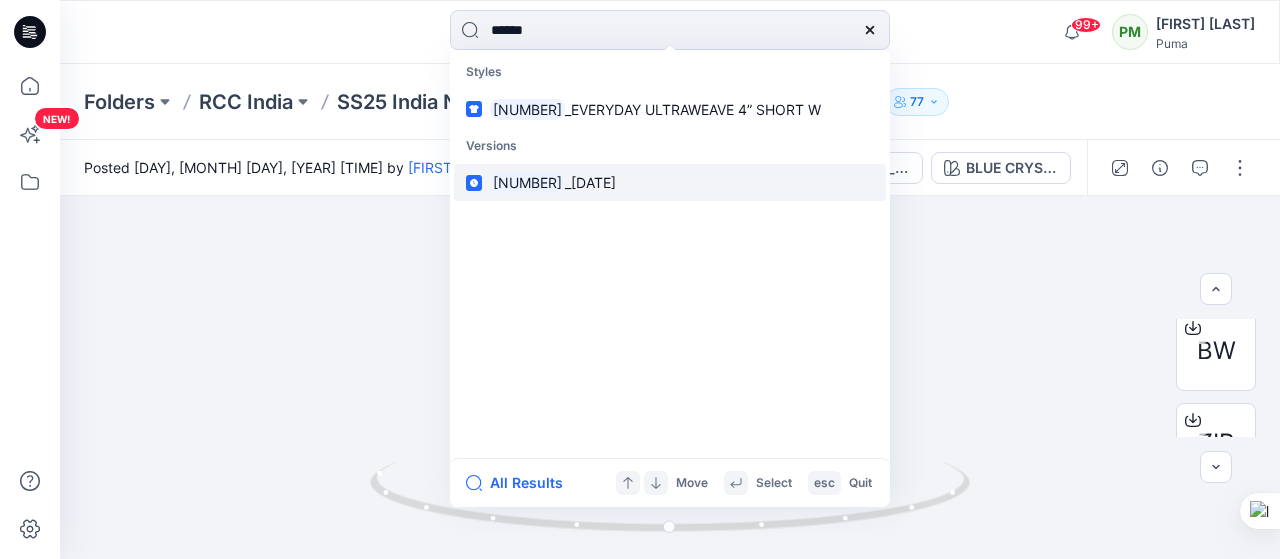 type on "******" 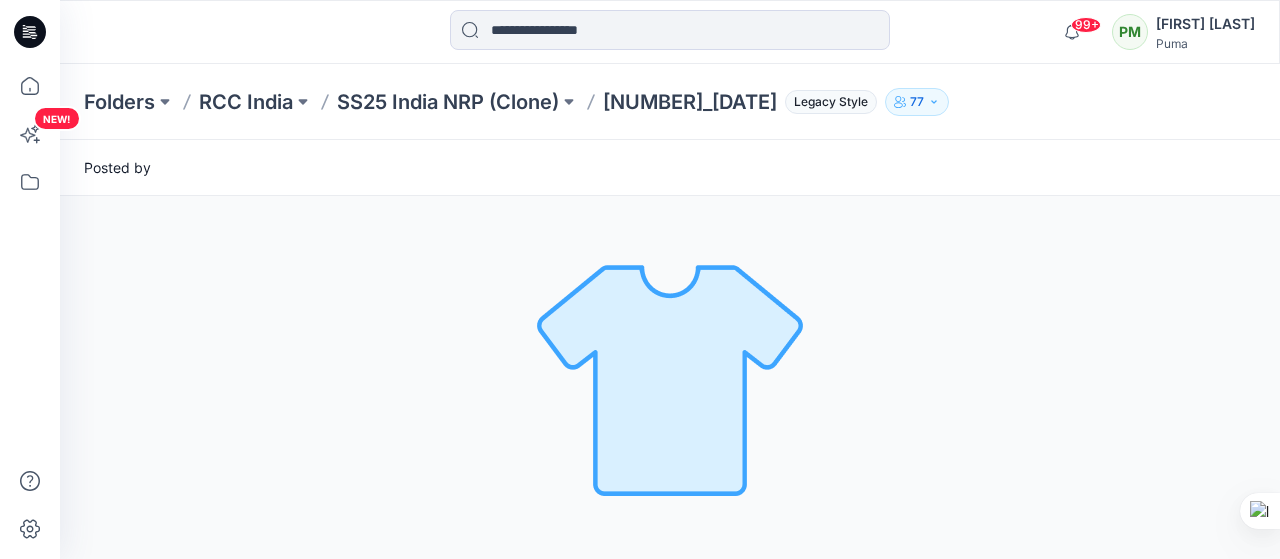 scroll, scrollTop: 0, scrollLeft: 0, axis: both 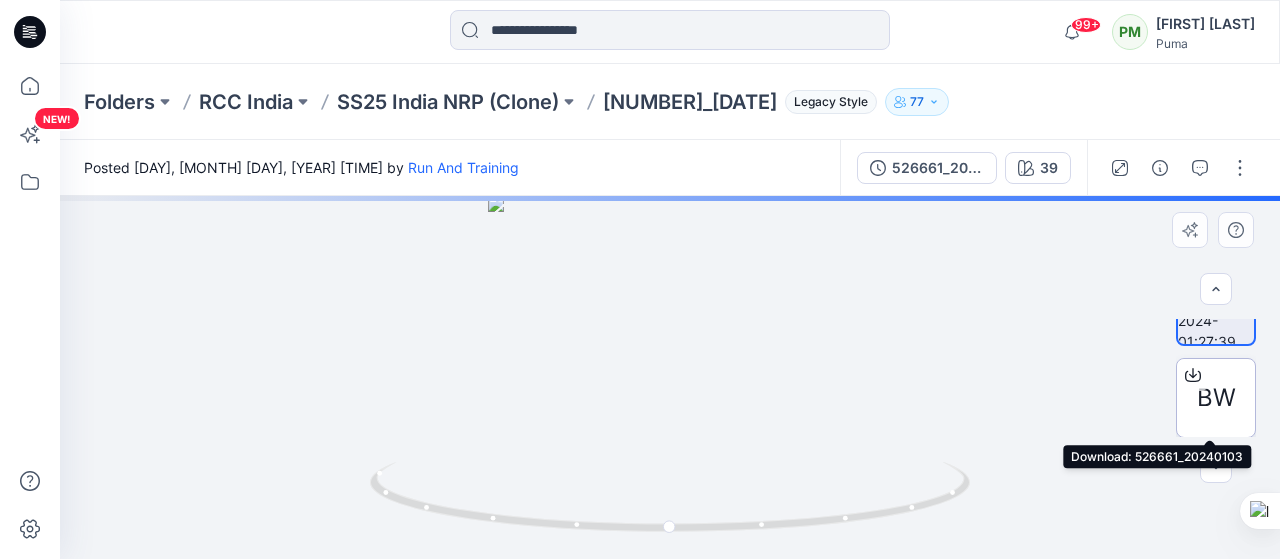 click 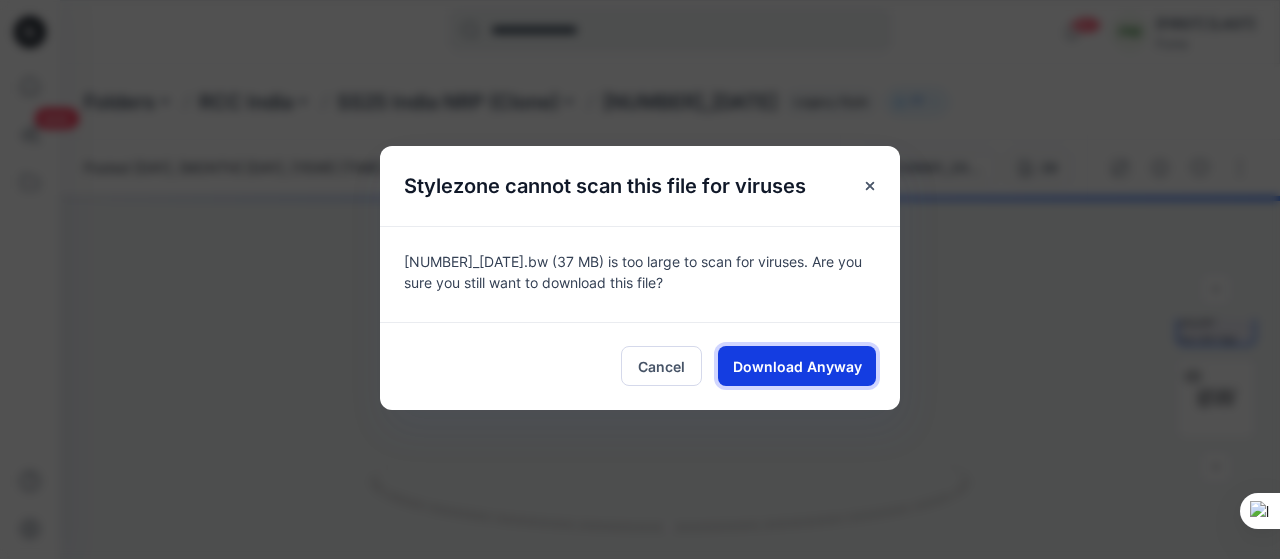 click on "Download Anyway" at bounding box center (797, 366) 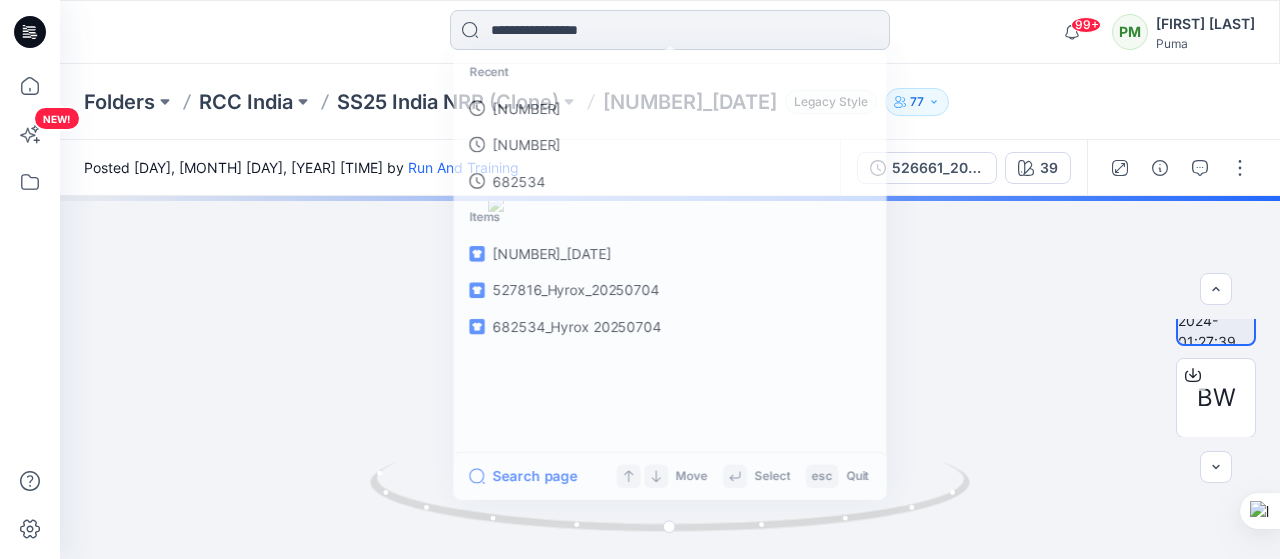 click at bounding box center [670, 30] 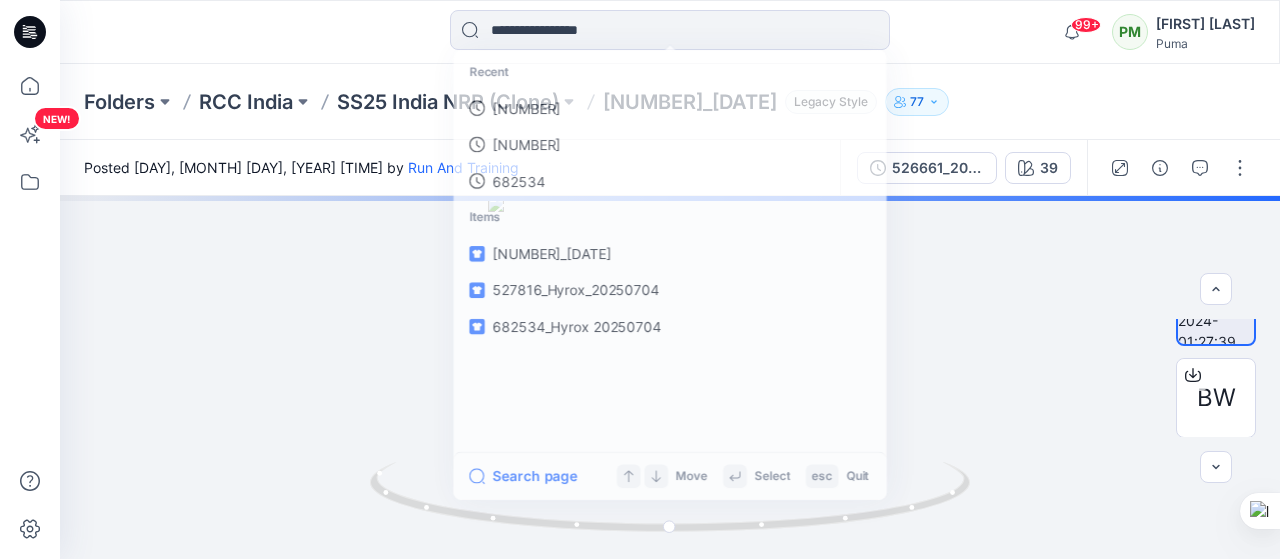 paste on "******" 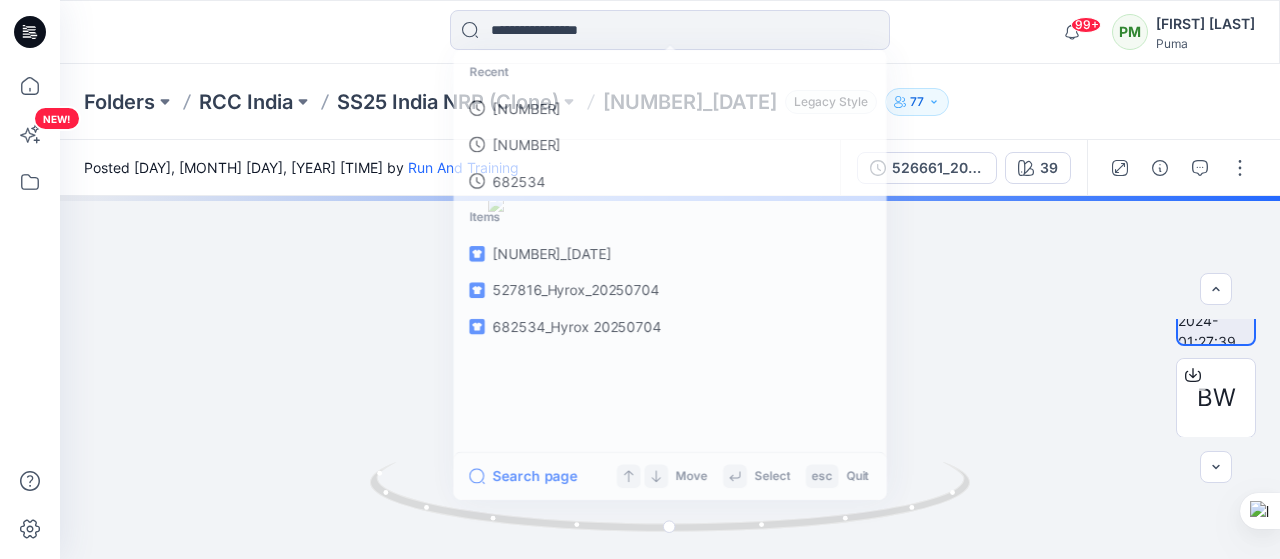 type on "******" 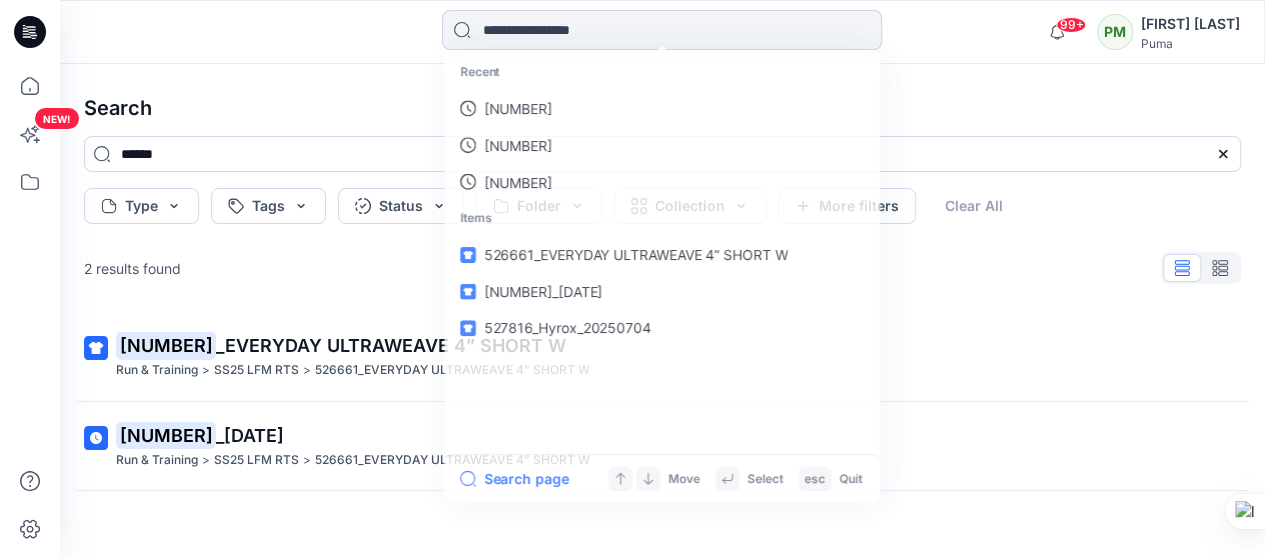 click at bounding box center [662, 30] 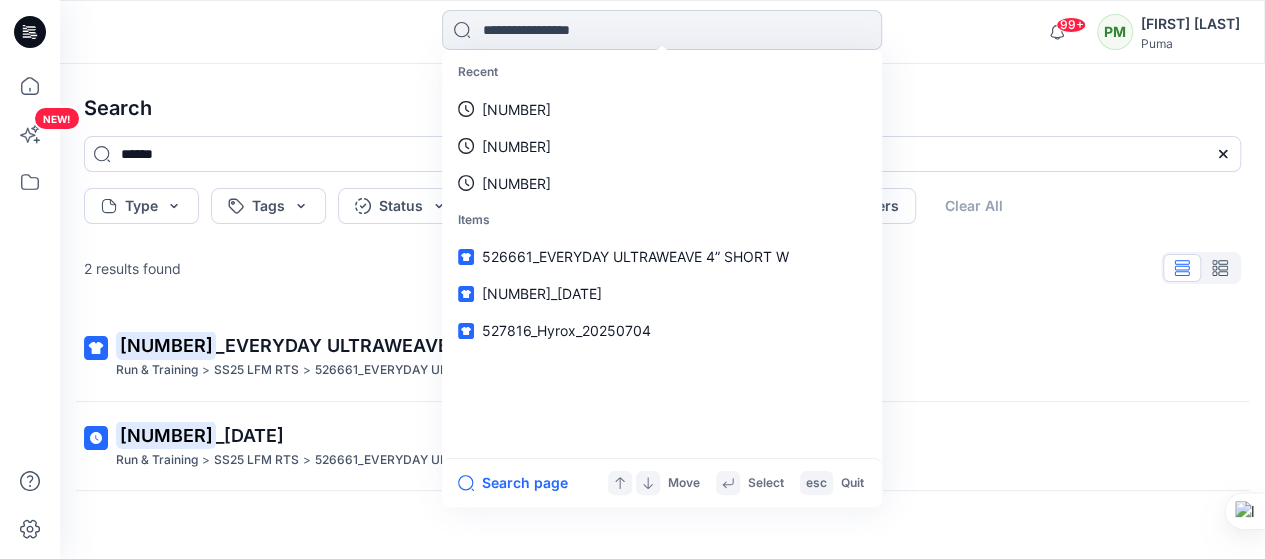 paste on "********" 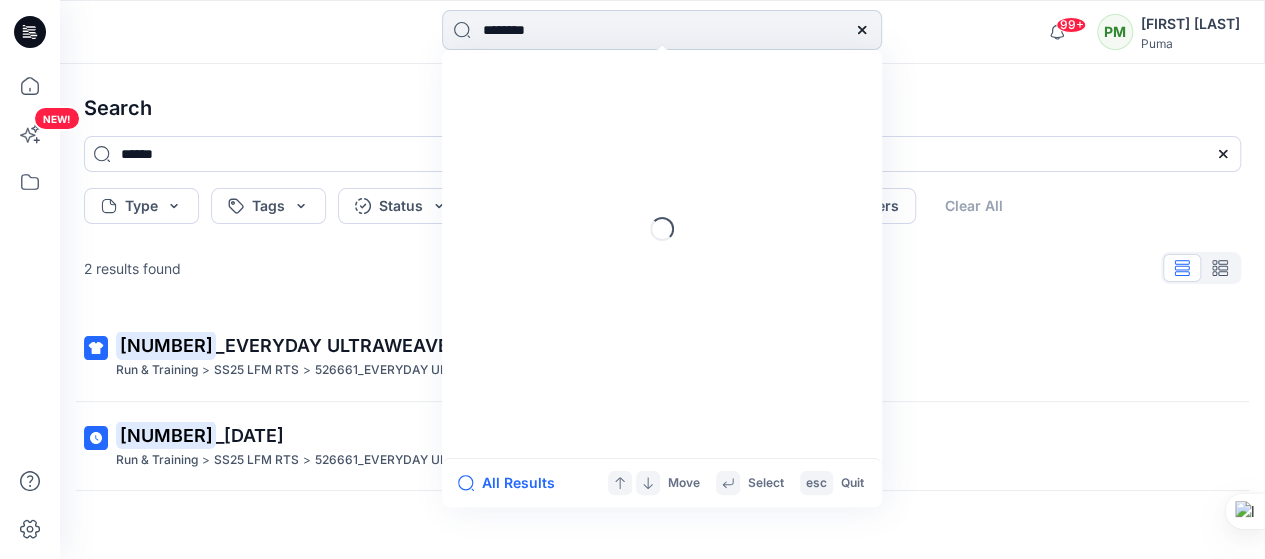 type 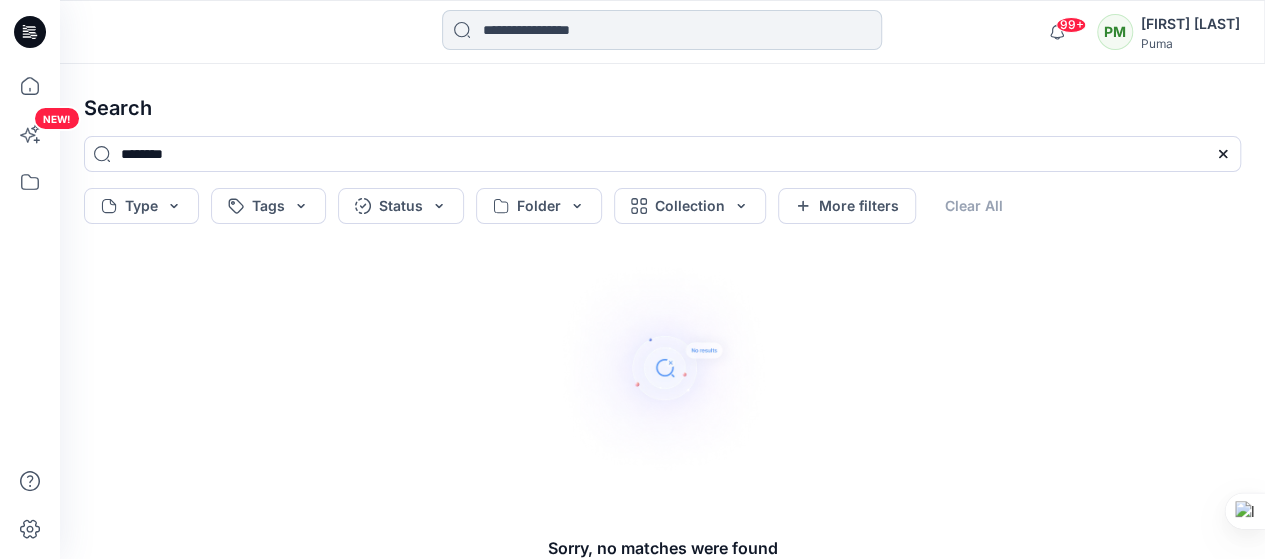paste on "********" 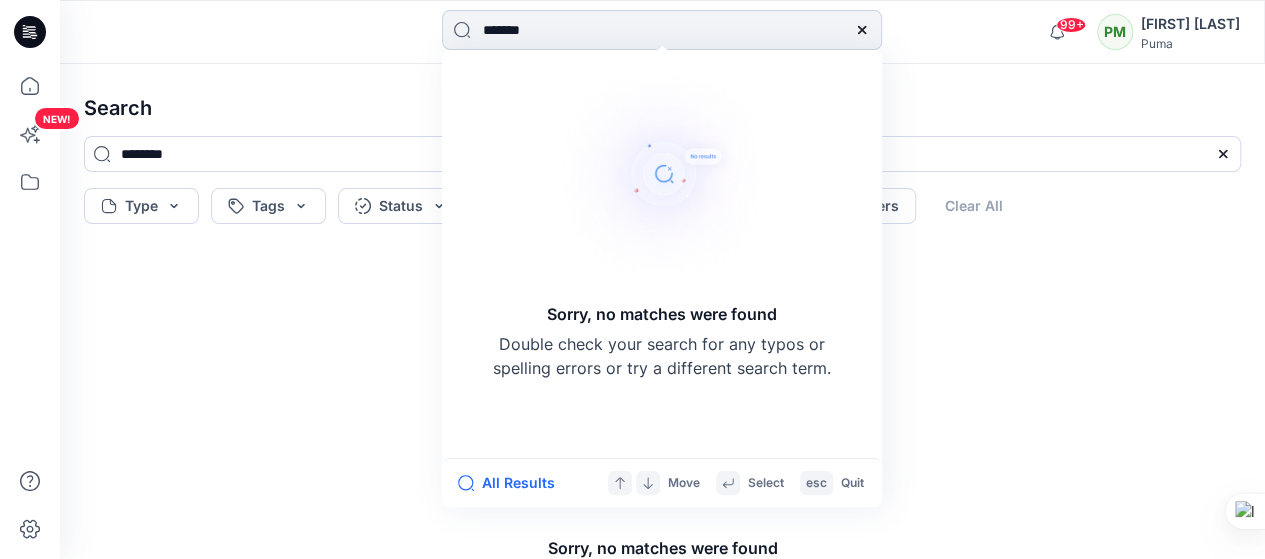 type on "******" 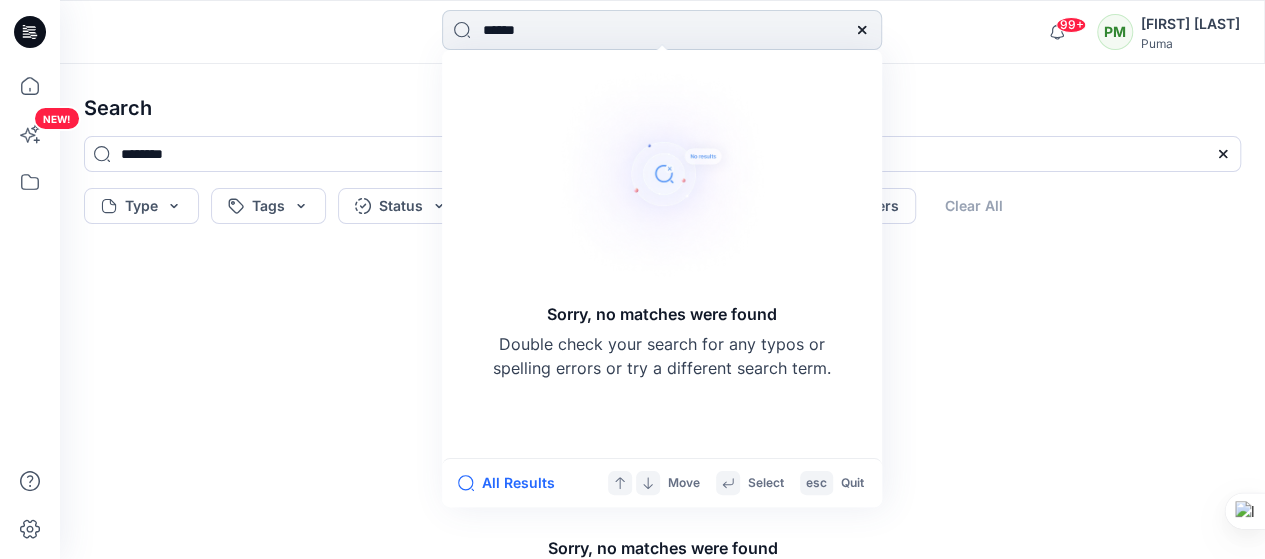 type 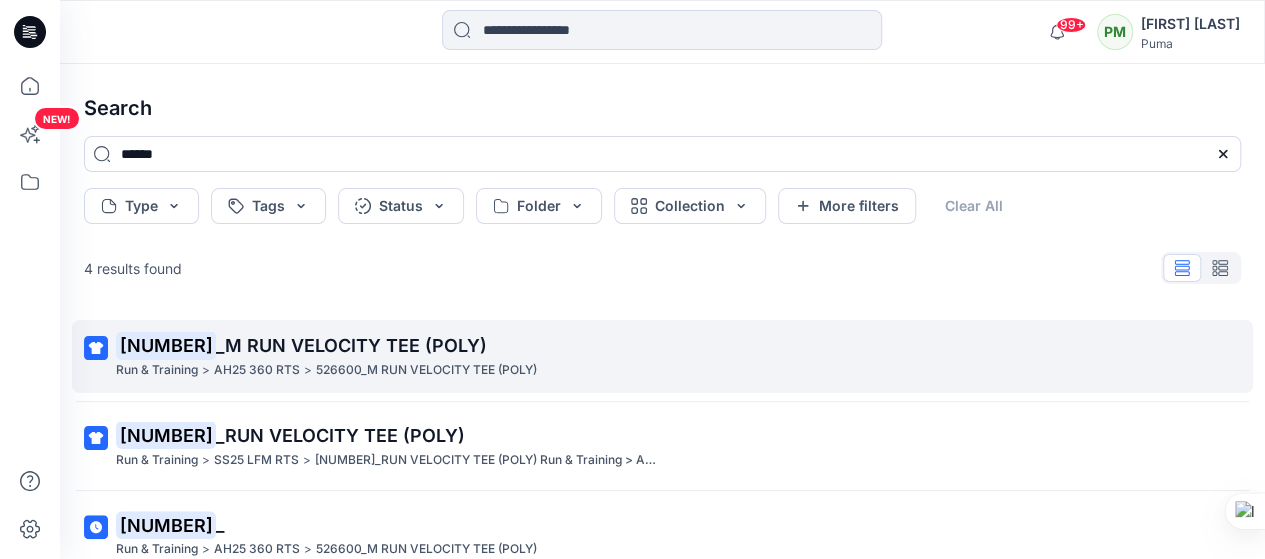 scroll, scrollTop: 86, scrollLeft: 0, axis: vertical 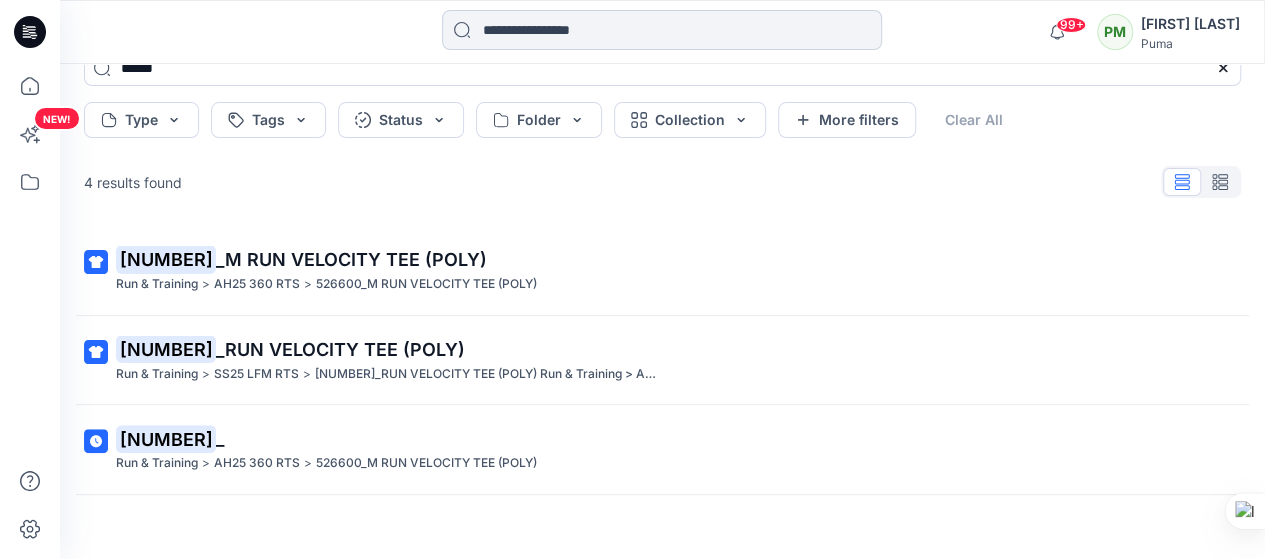 click at bounding box center [662, 30] 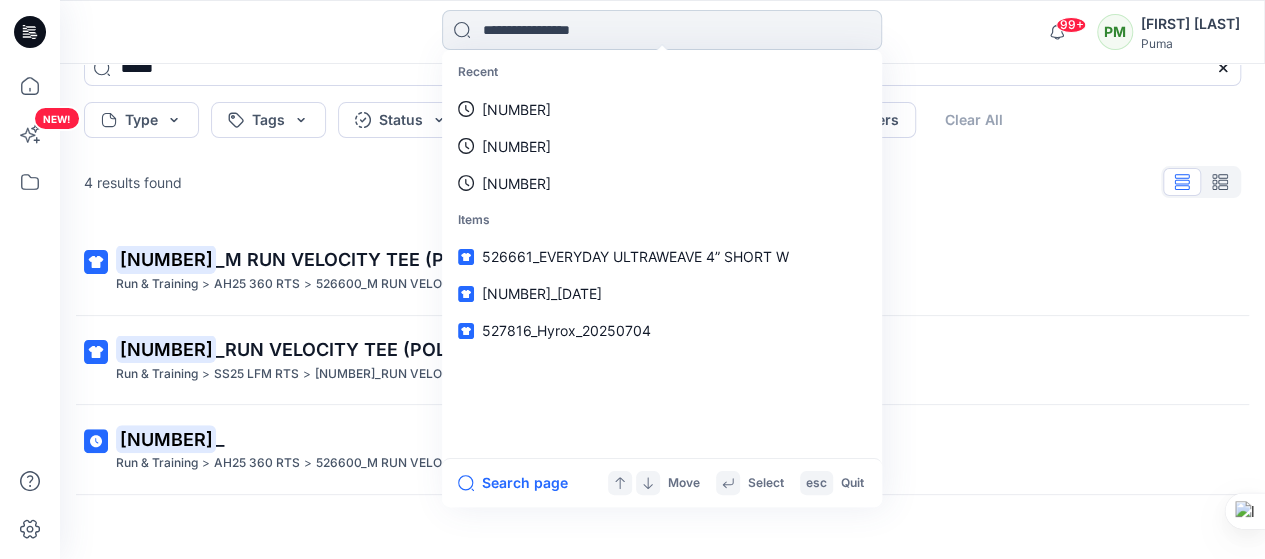 paste on "******" 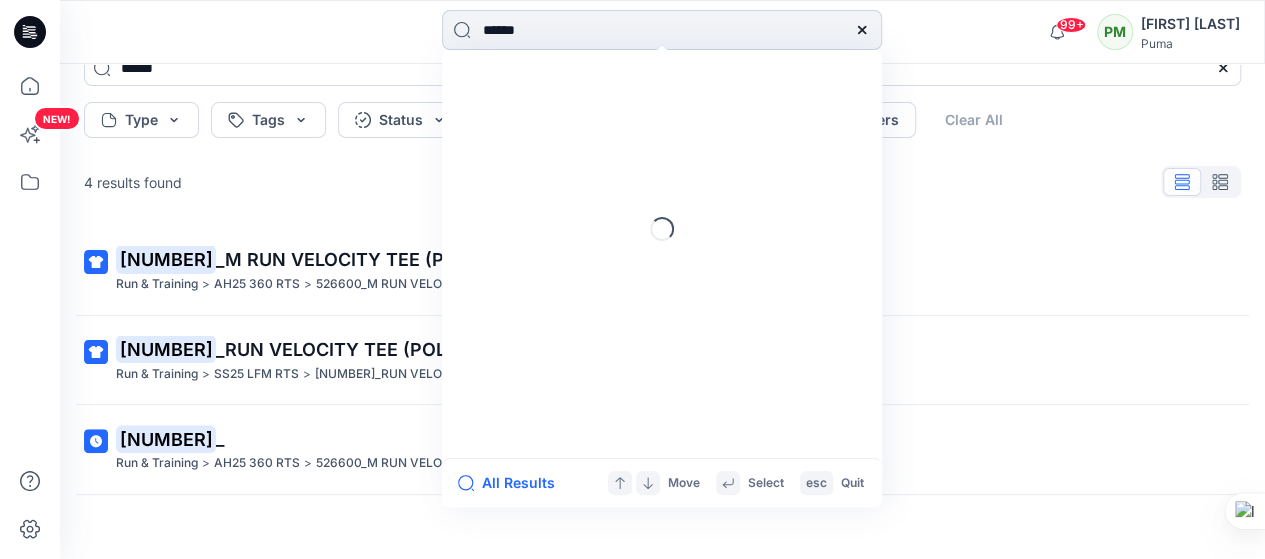 type 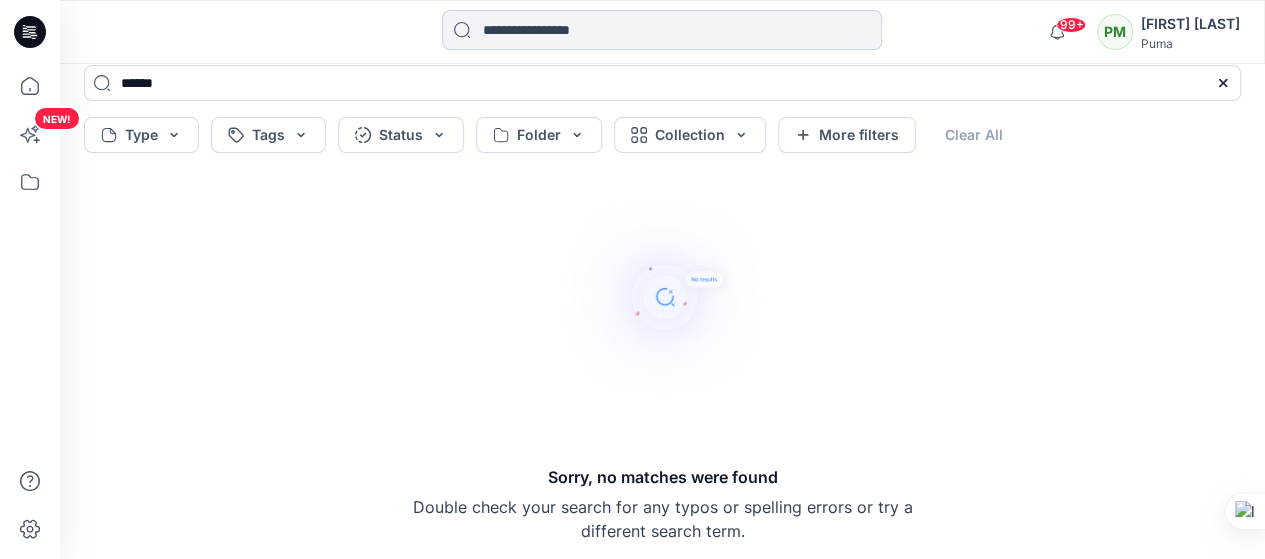 scroll, scrollTop: 70, scrollLeft: 0, axis: vertical 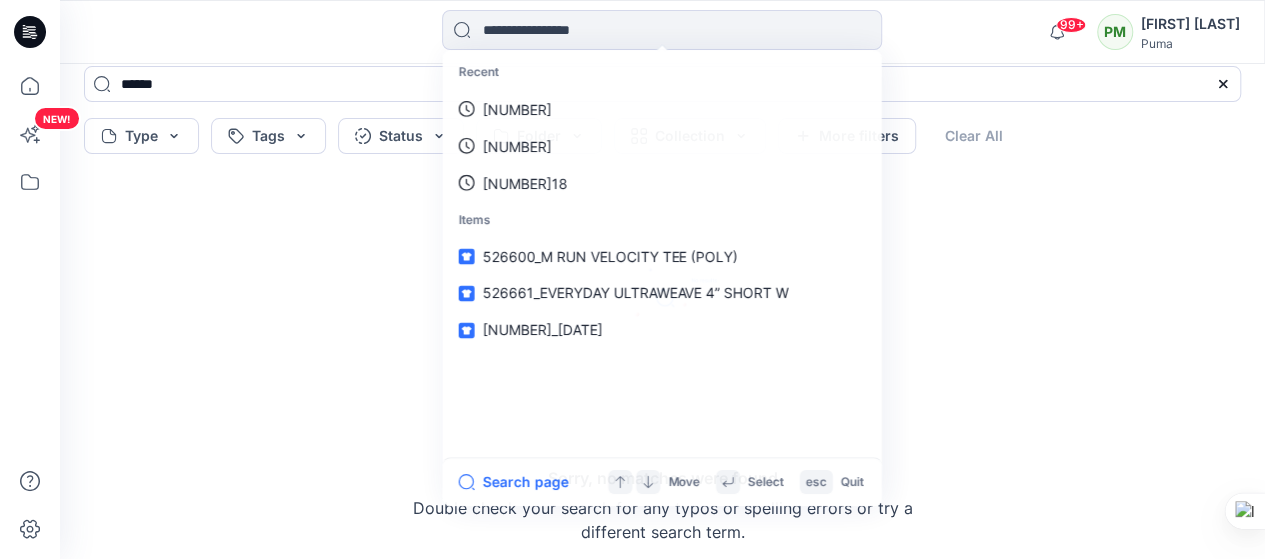 click on "Recent 525910 526600 52660018 Items 526600_M RUN VELOCITY TEE (POLY) 526661_EVERYDAY ULTRAWEAVE 4” SHORT ​W 527718_20240508 Search page Move Select esc Quit" at bounding box center (662, 32) 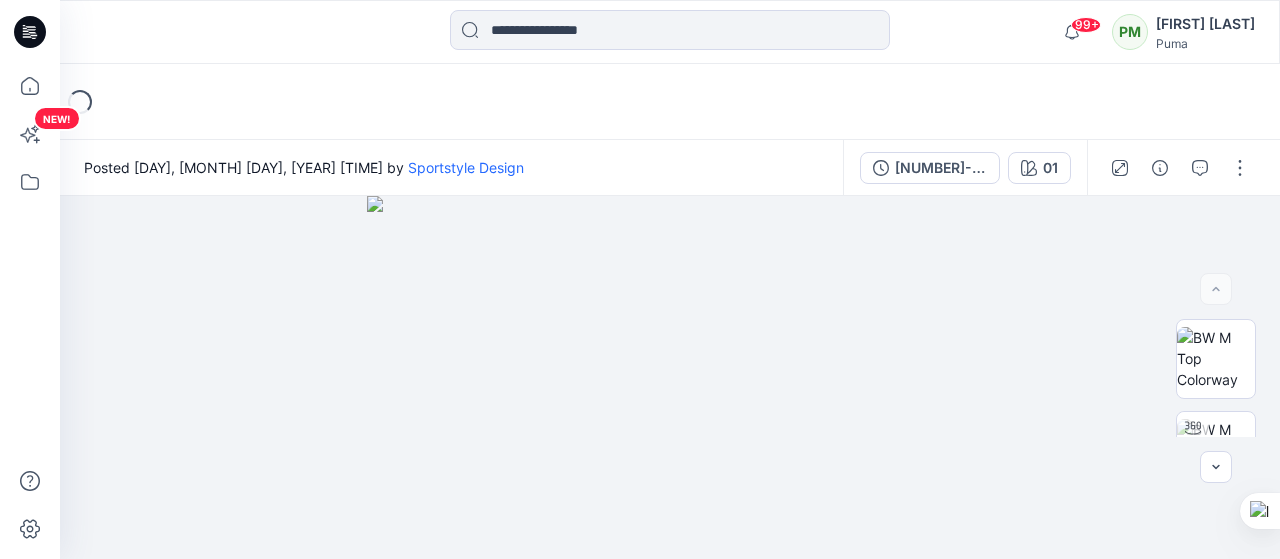 scroll, scrollTop: 0, scrollLeft: 0, axis: both 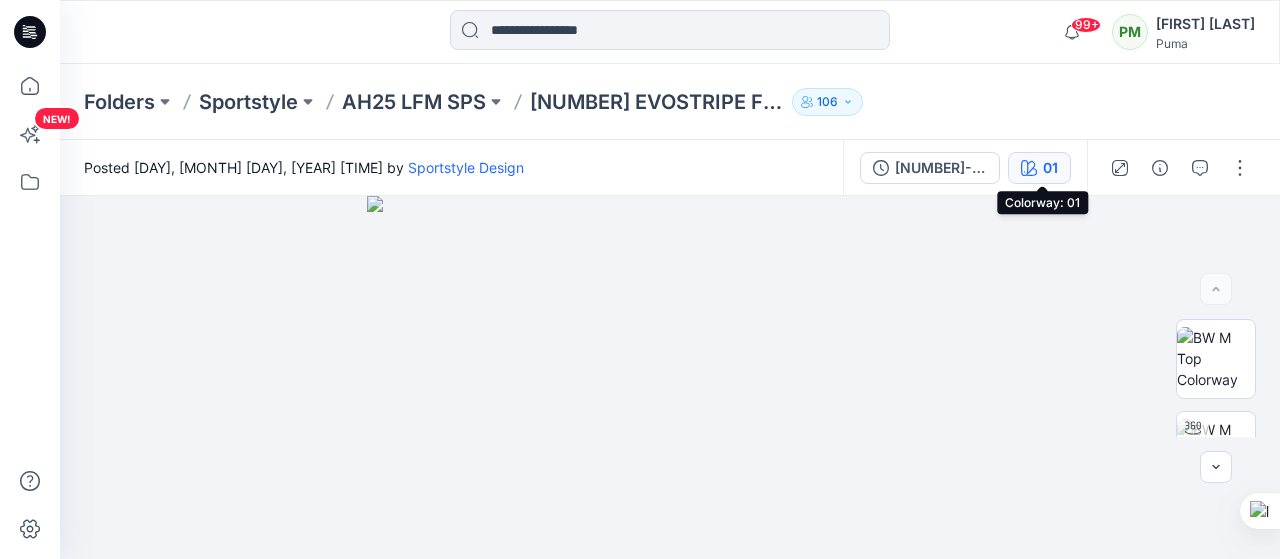 click on "01" at bounding box center [1039, 168] 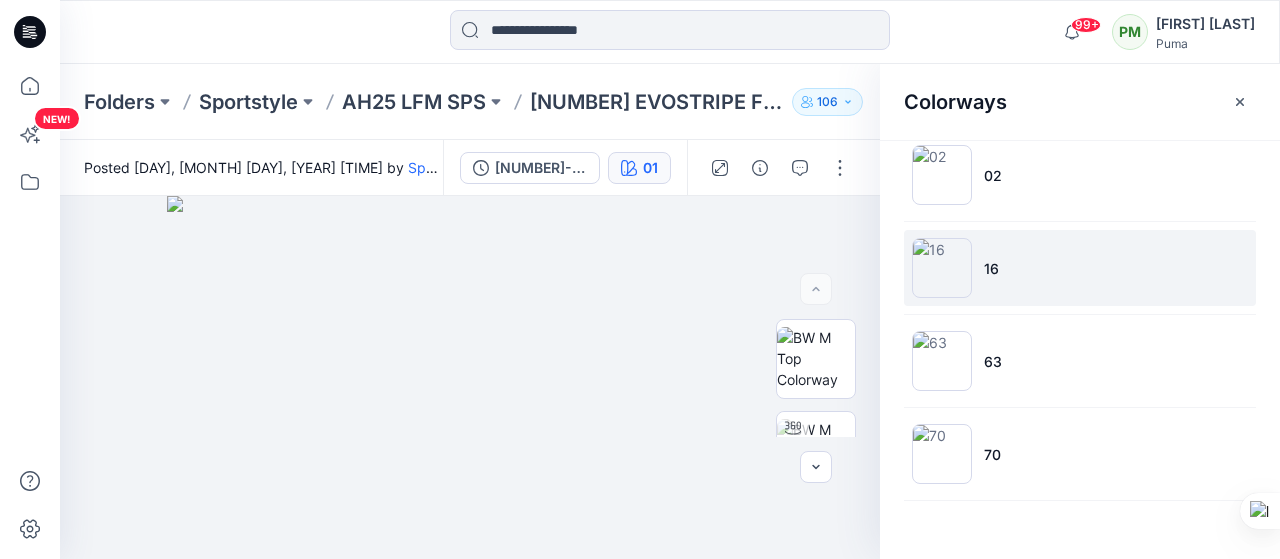 scroll, scrollTop: 0, scrollLeft: 0, axis: both 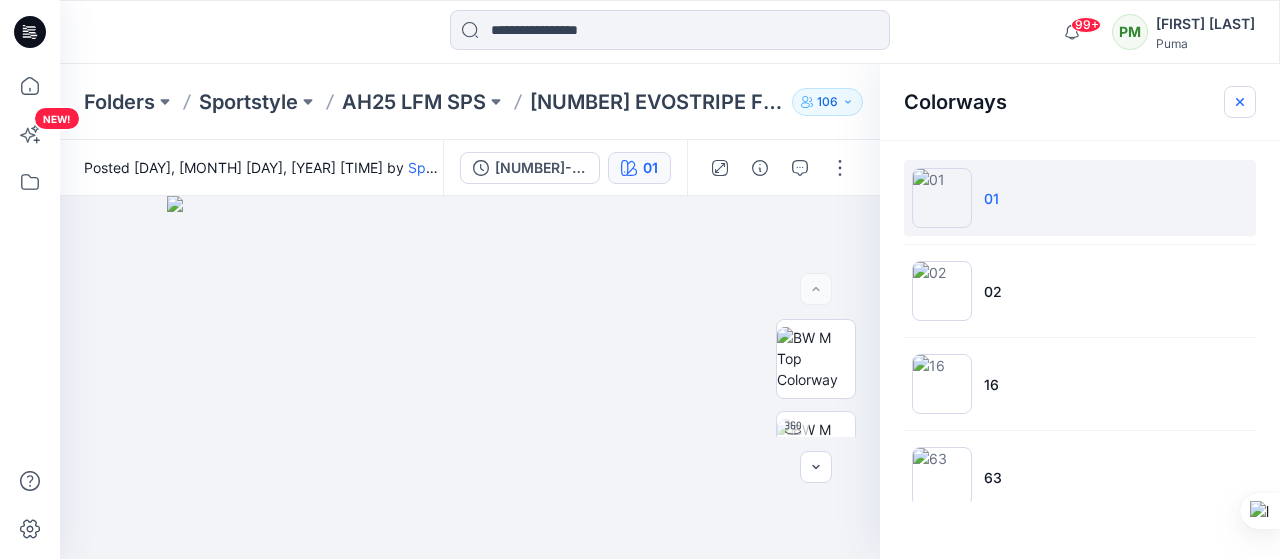 click at bounding box center (1240, 102) 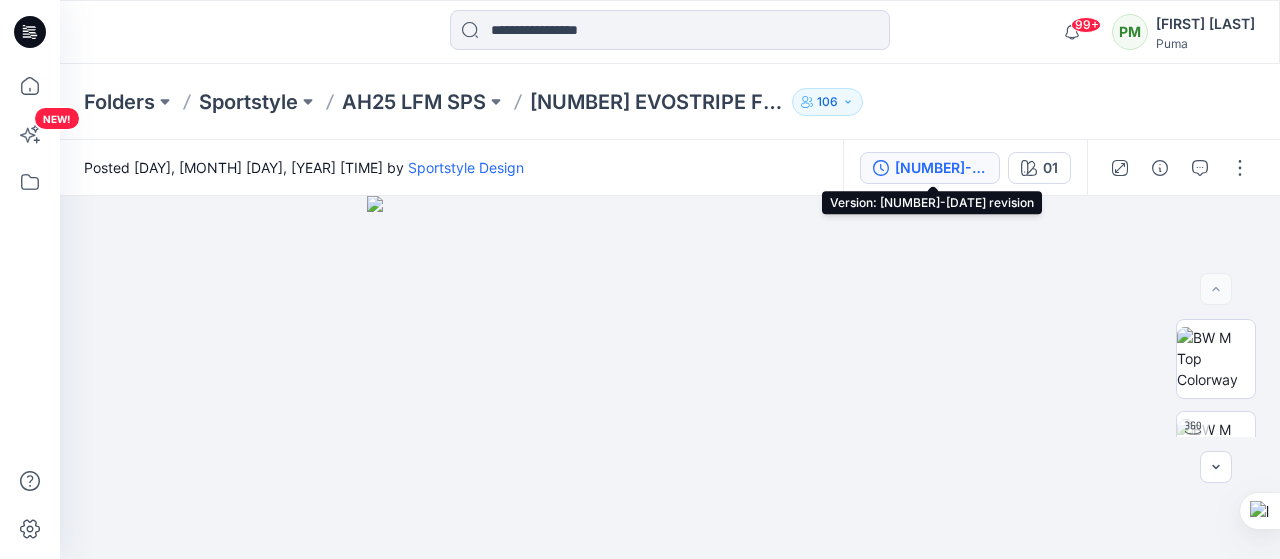 click on "688231-20240607 revision" at bounding box center [941, 168] 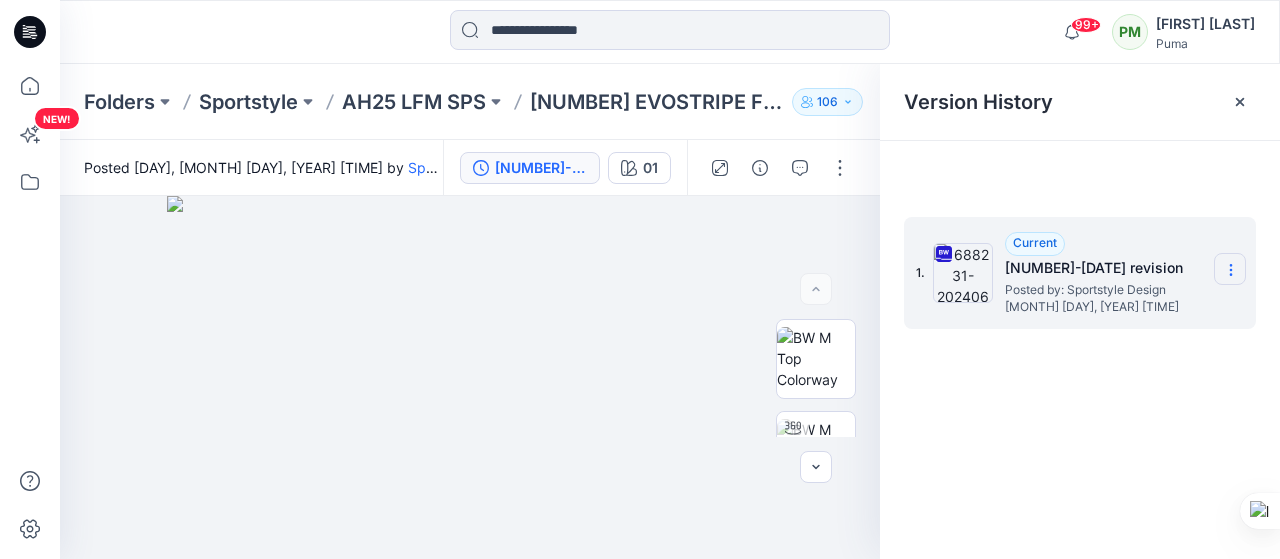 click 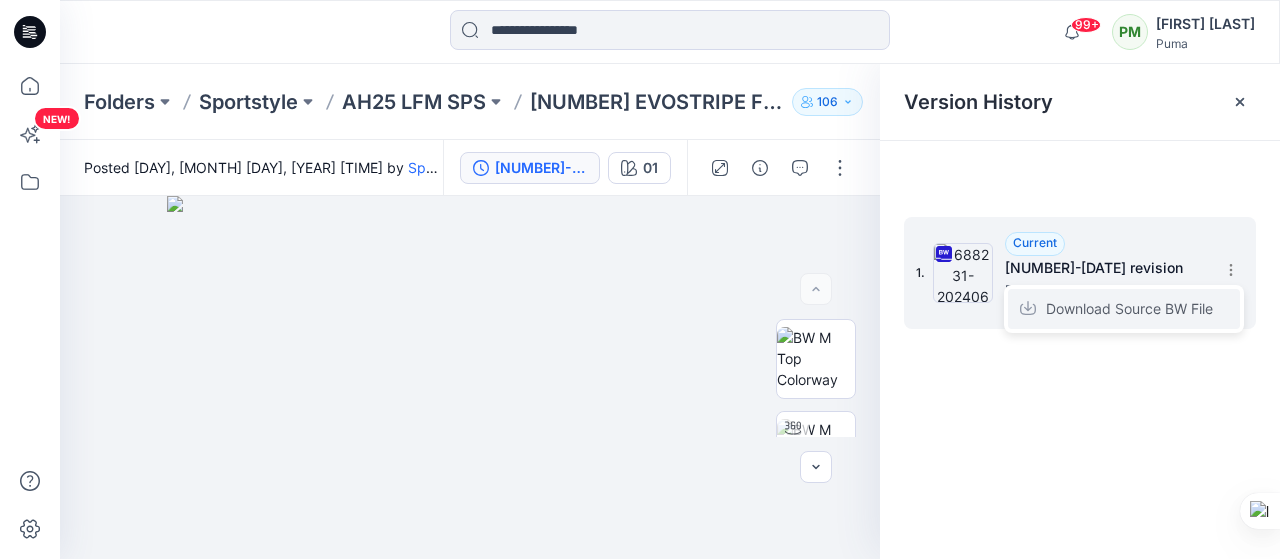 click on "Download Source BW File" at bounding box center [1129, 309] 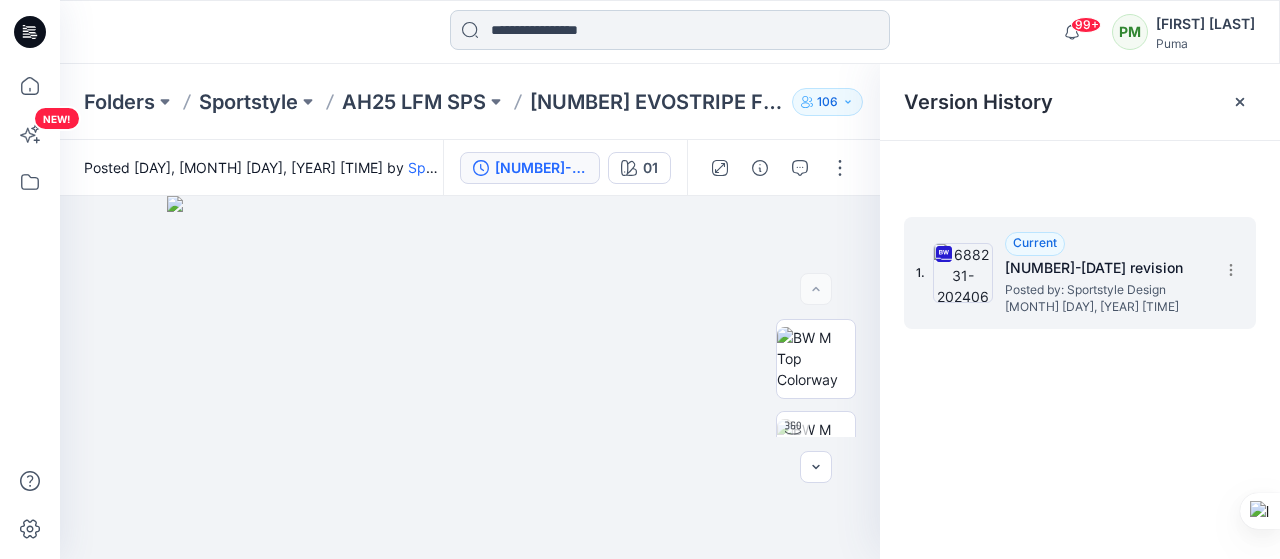 click at bounding box center (670, 30) 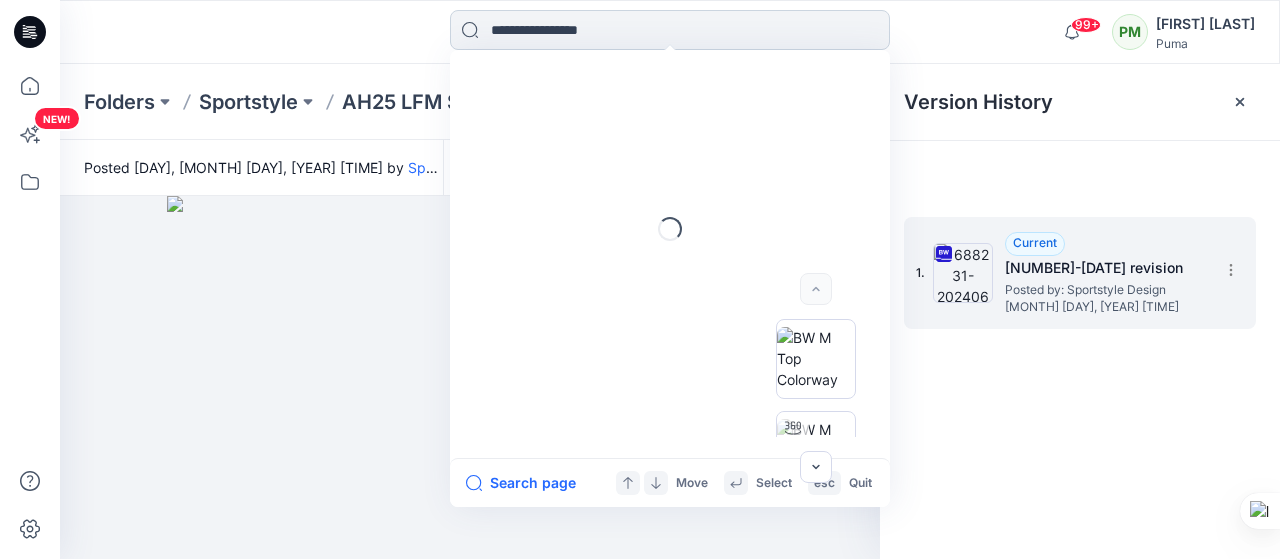 paste on "******" 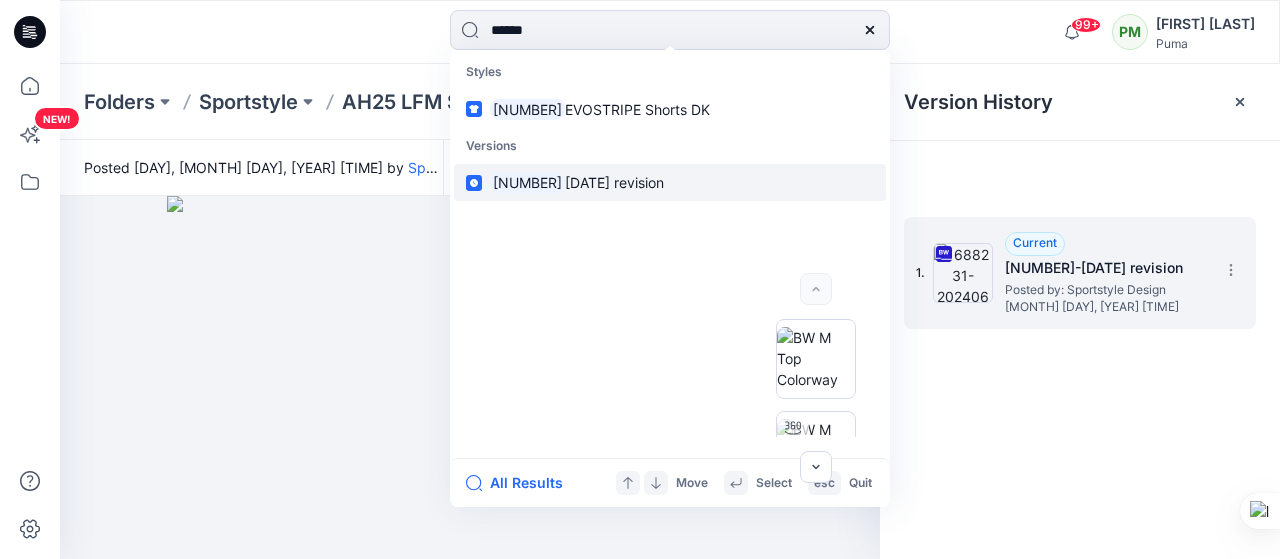 type on "******" 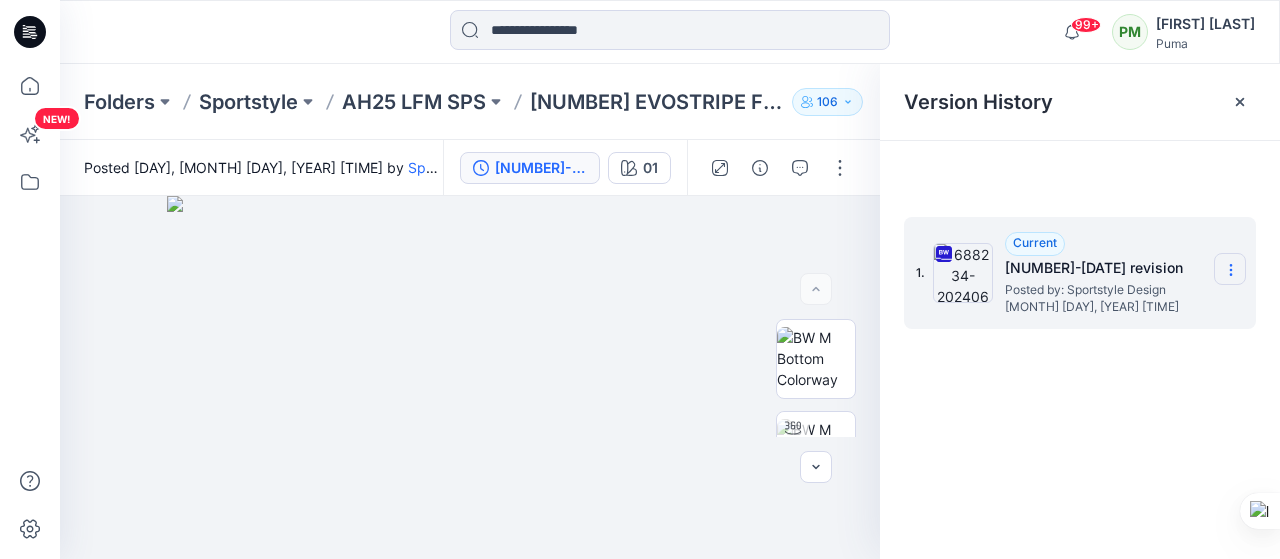 click 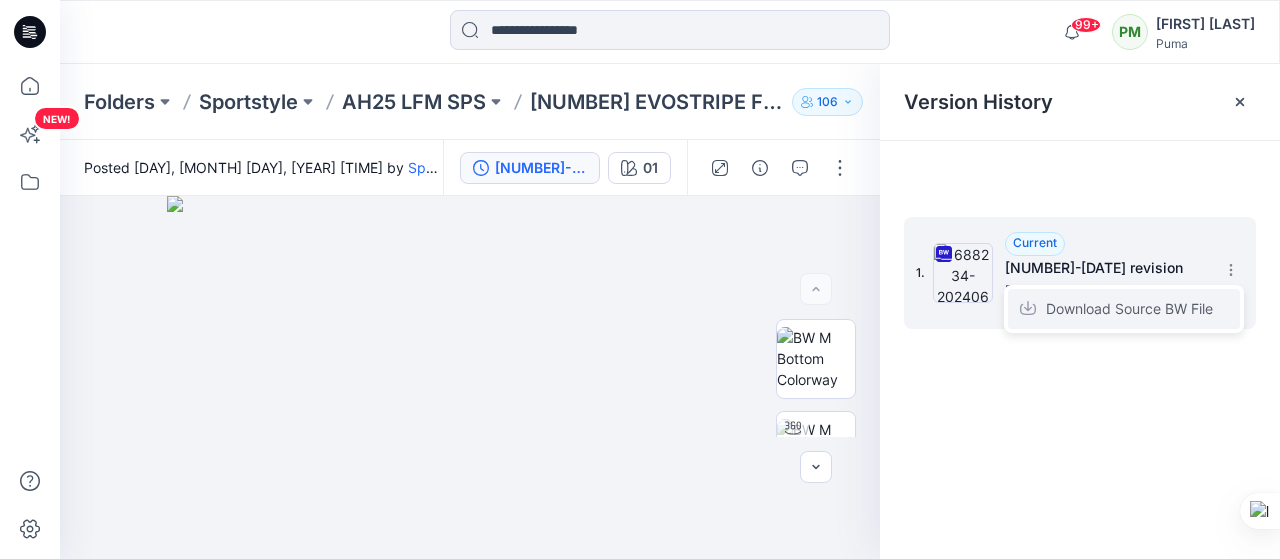 click on "Download Source BW File" at bounding box center [1129, 309] 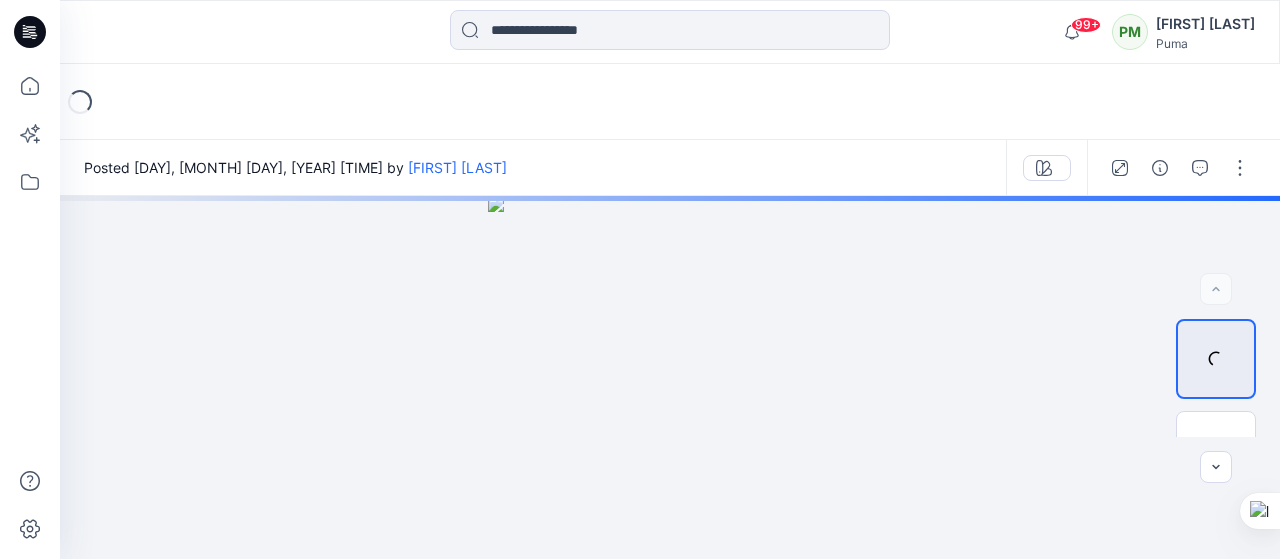 scroll, scrollTop: 0, scrollLeft: 0, axis: both 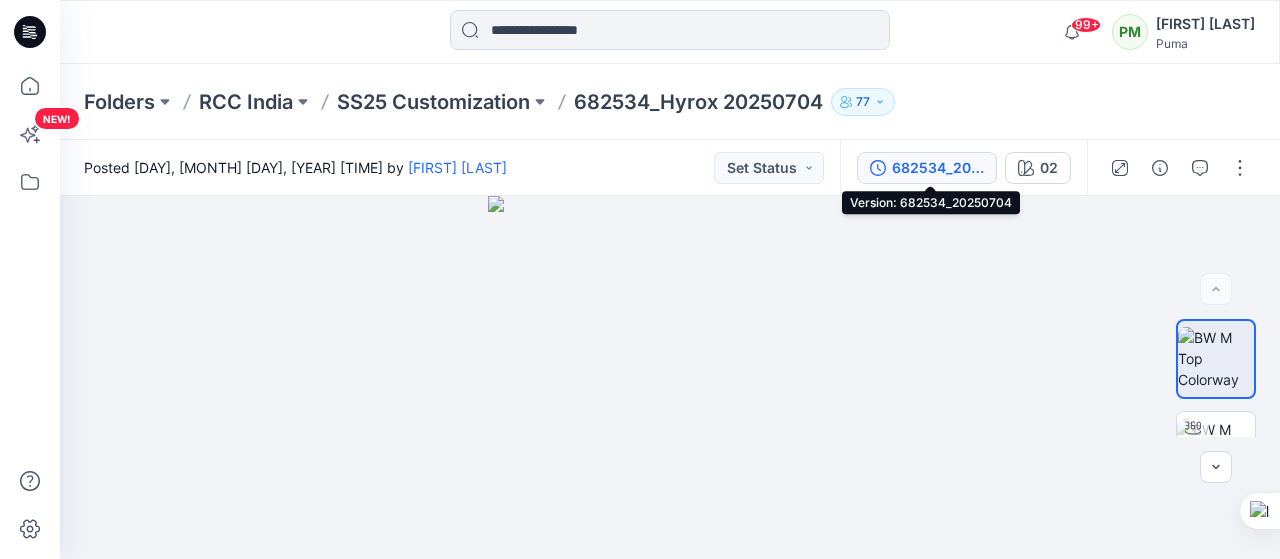 click on "682534_20250704" at bounding box center [927, 168] 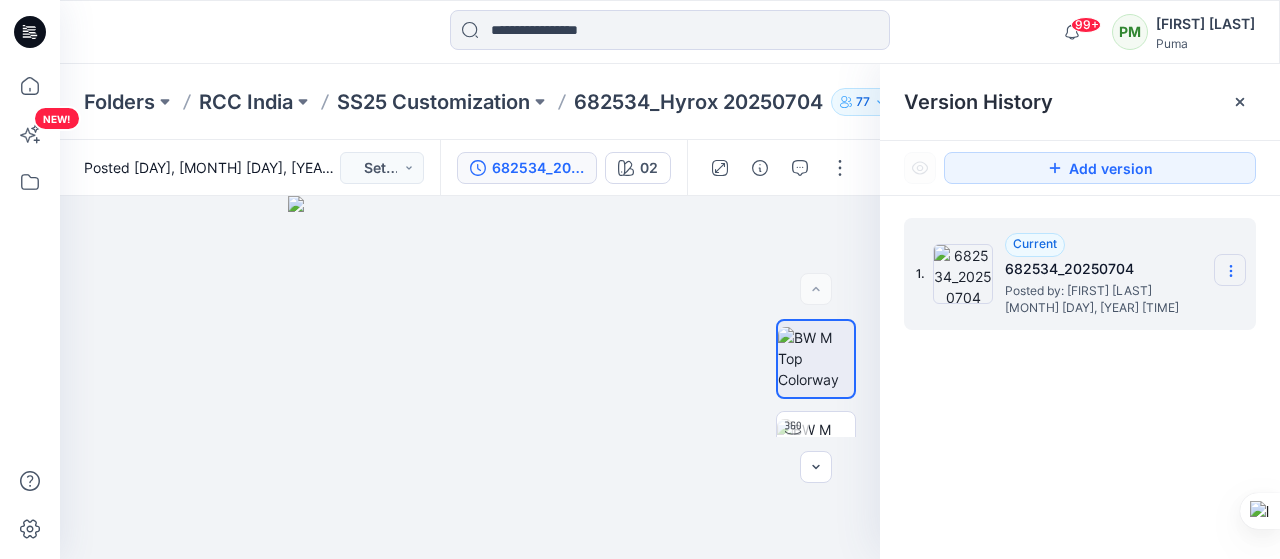click 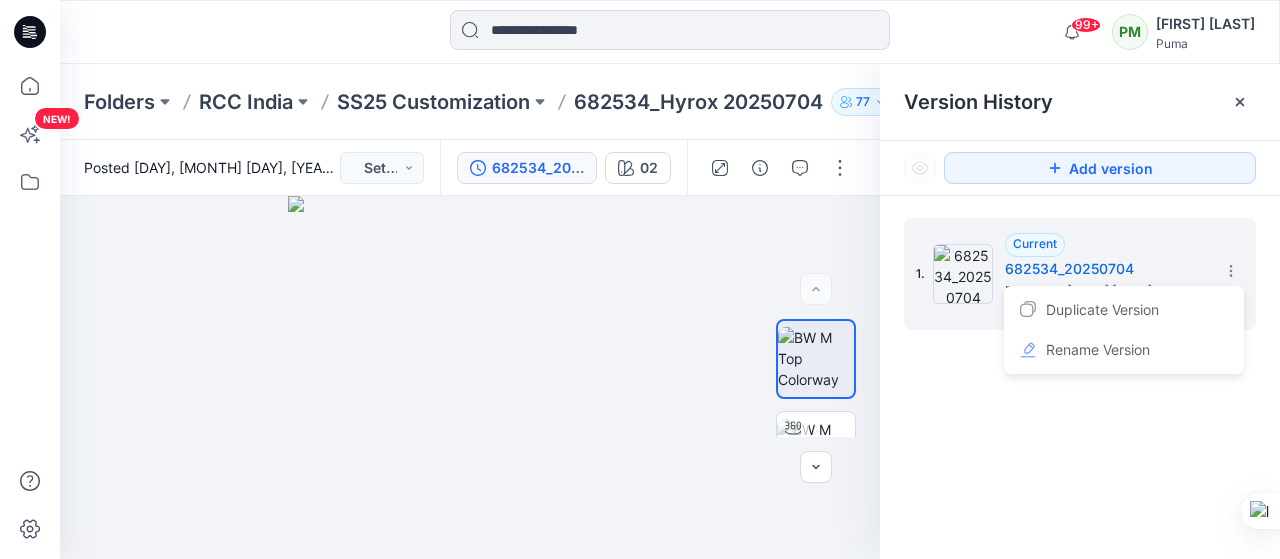 click on "1.   Current 682534_20250704 Posted by: Prasanna M July 04, 2025 18:25 Duplicate Version Rename Version" at bounding box center [1080, 392] 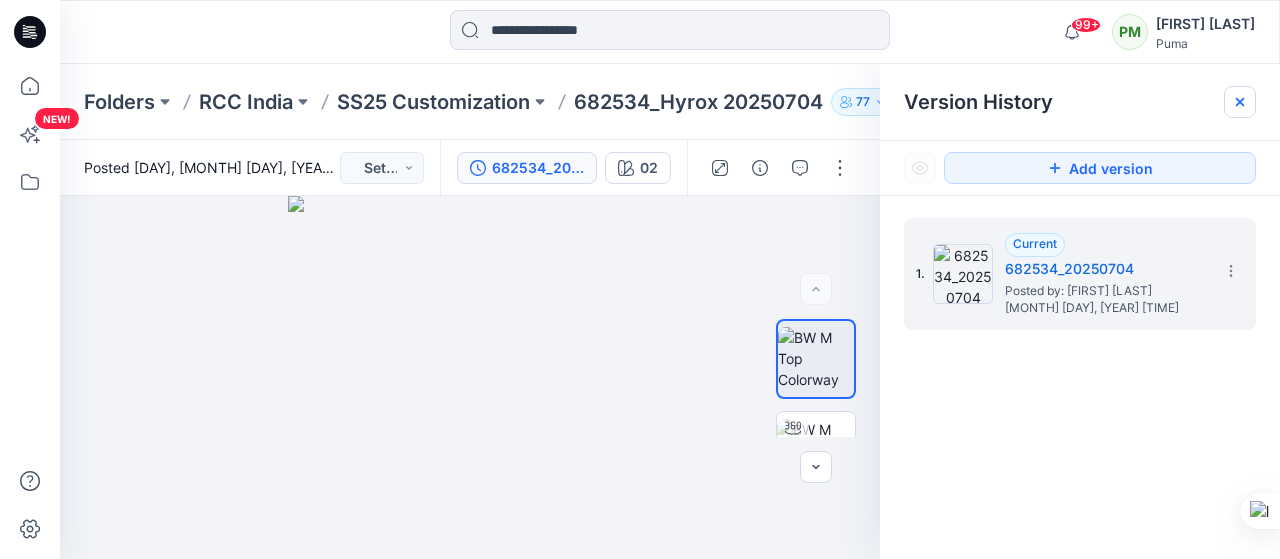 click 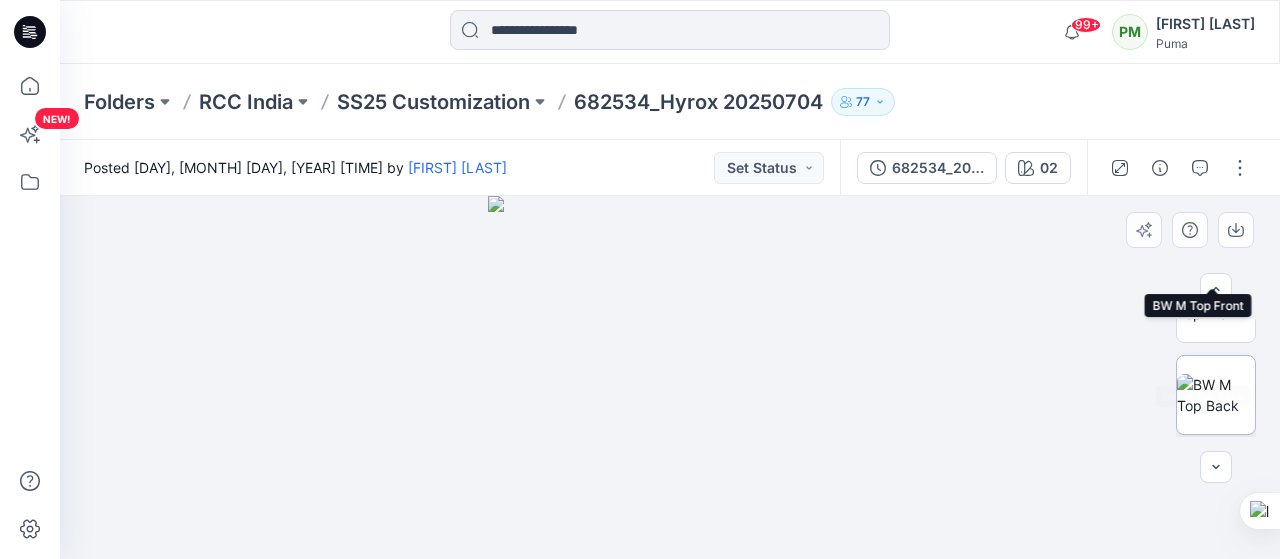 scroll, scrollTop: 300, scrollLeft: 0, axis: vertical 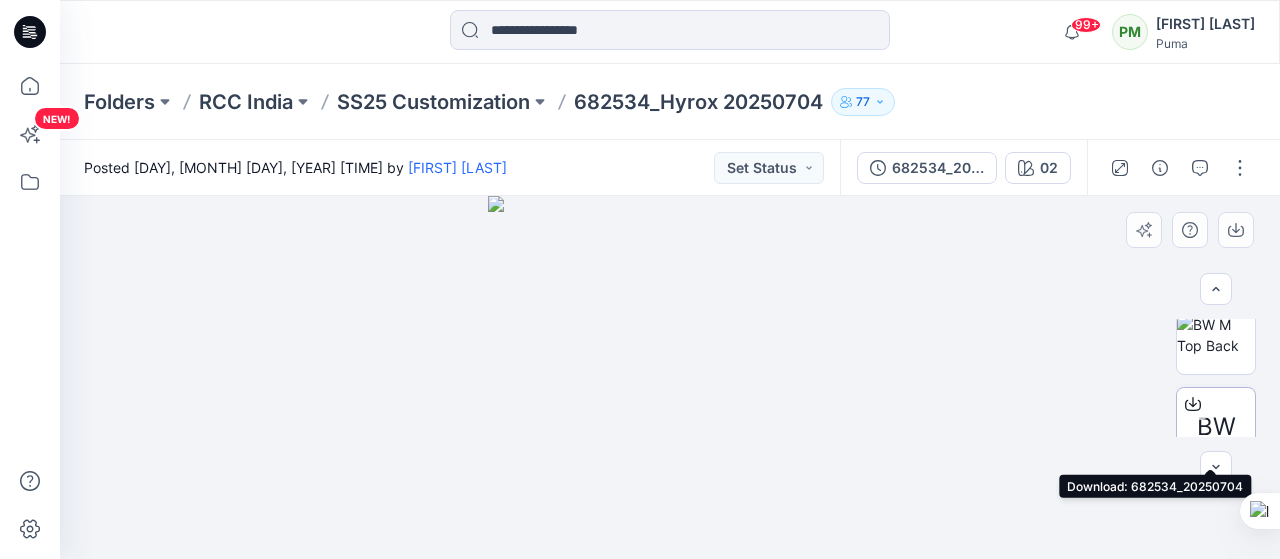 click at bounding box center (1193, 404) 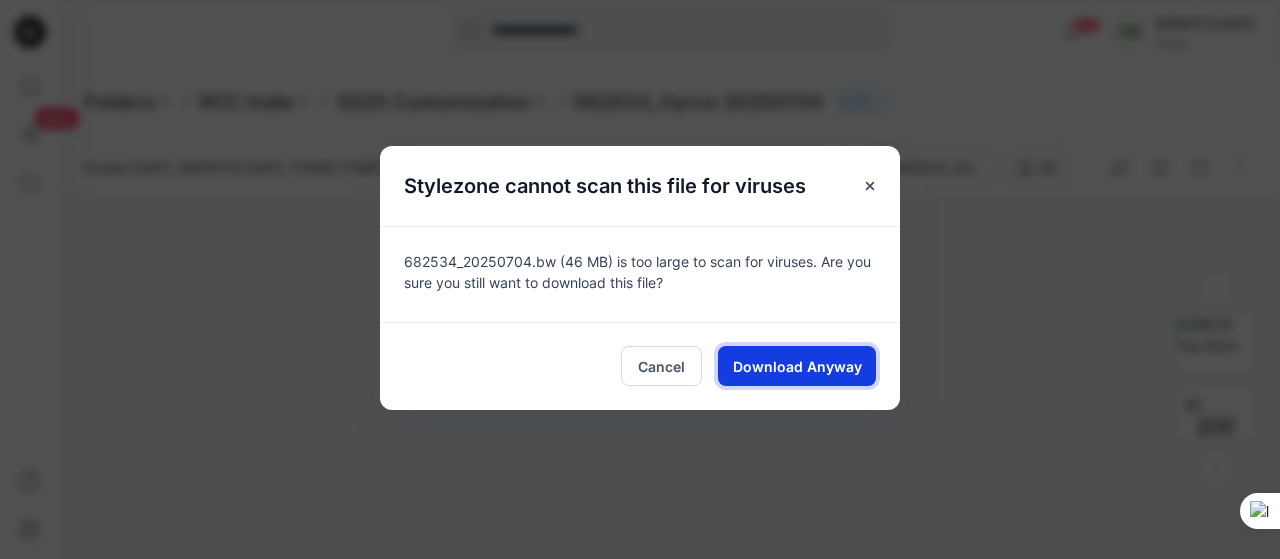 click on "Download Anyway" at bounding box center [797, 366] 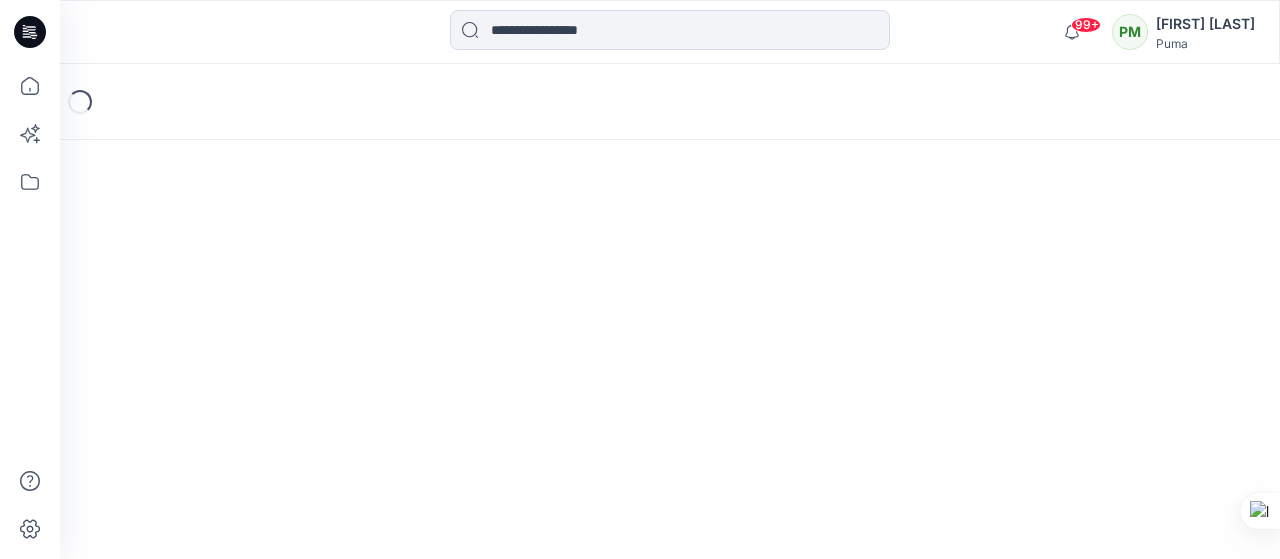 scroll, scrollTop: 0, scrollLeft: 0, axis: both 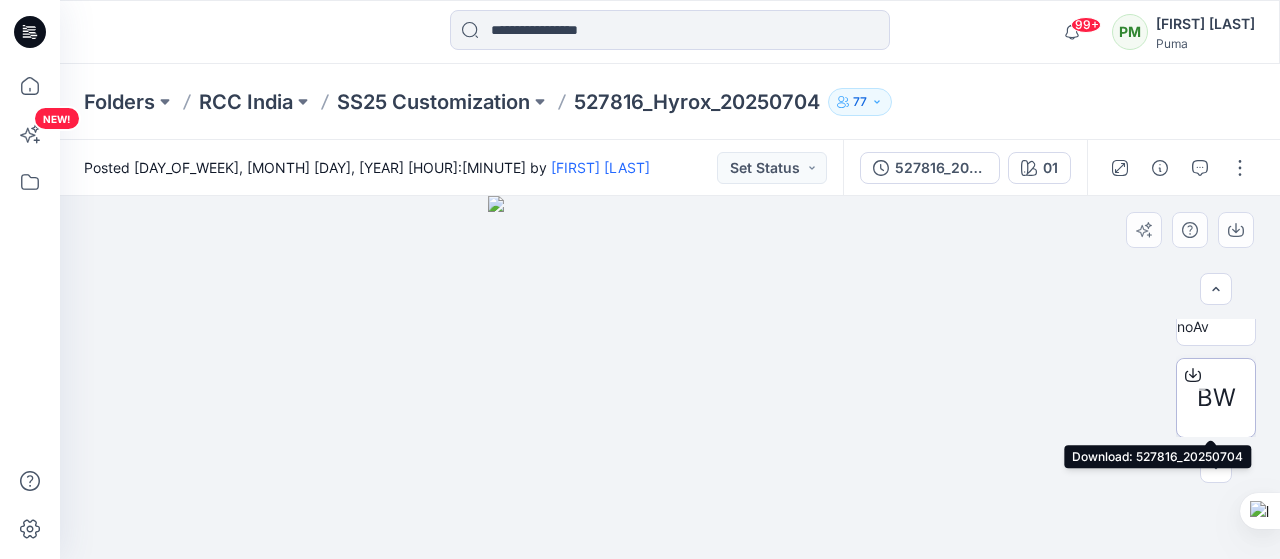 click 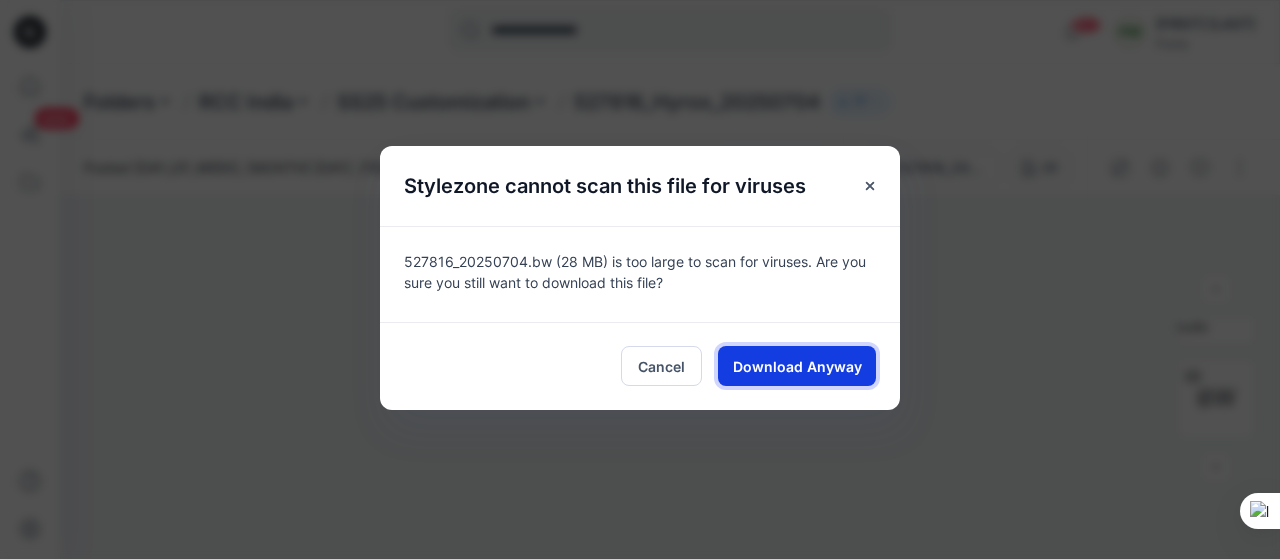 click on "Download Anyway" at bounding box center [797, 366] 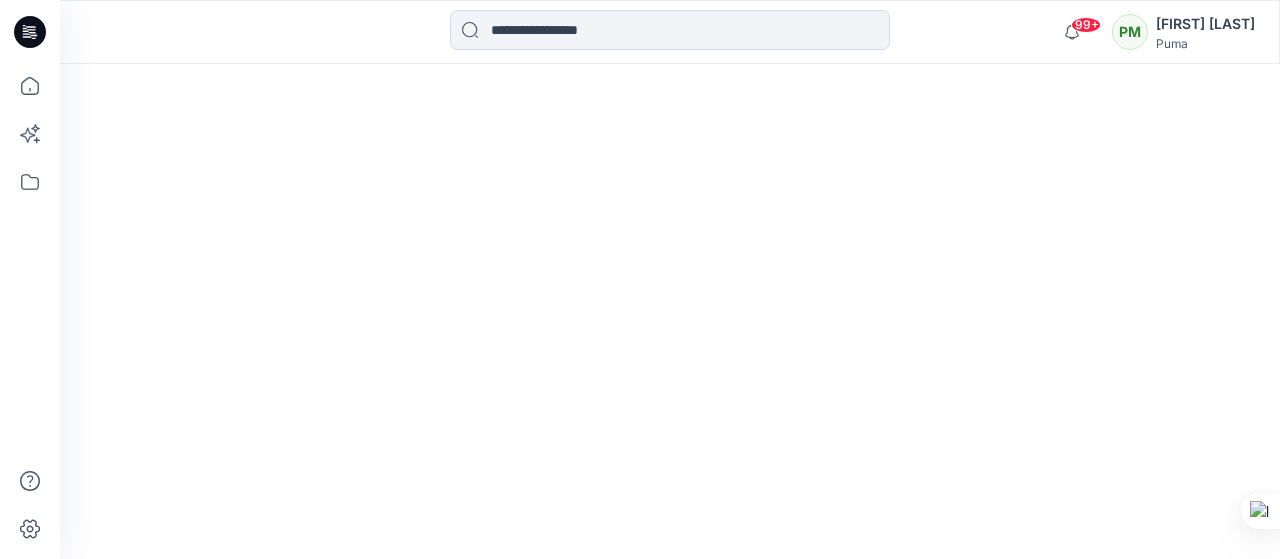 scroll, scrollTop: 0, scrollLeft: 0, axis: both 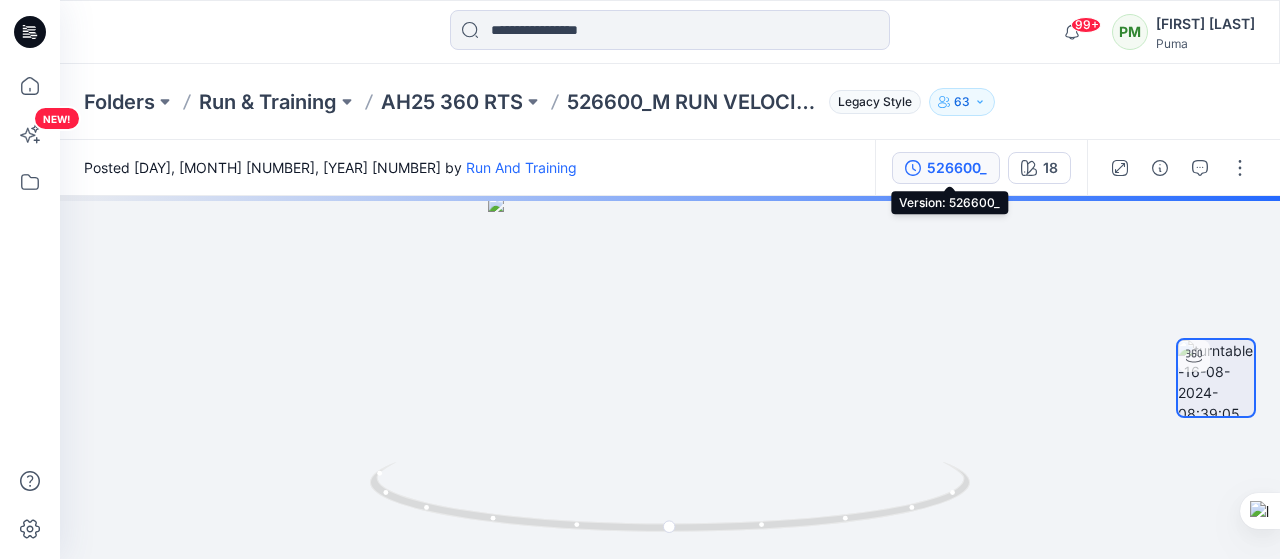 click on "526600_" at bounding box center (957, 168) 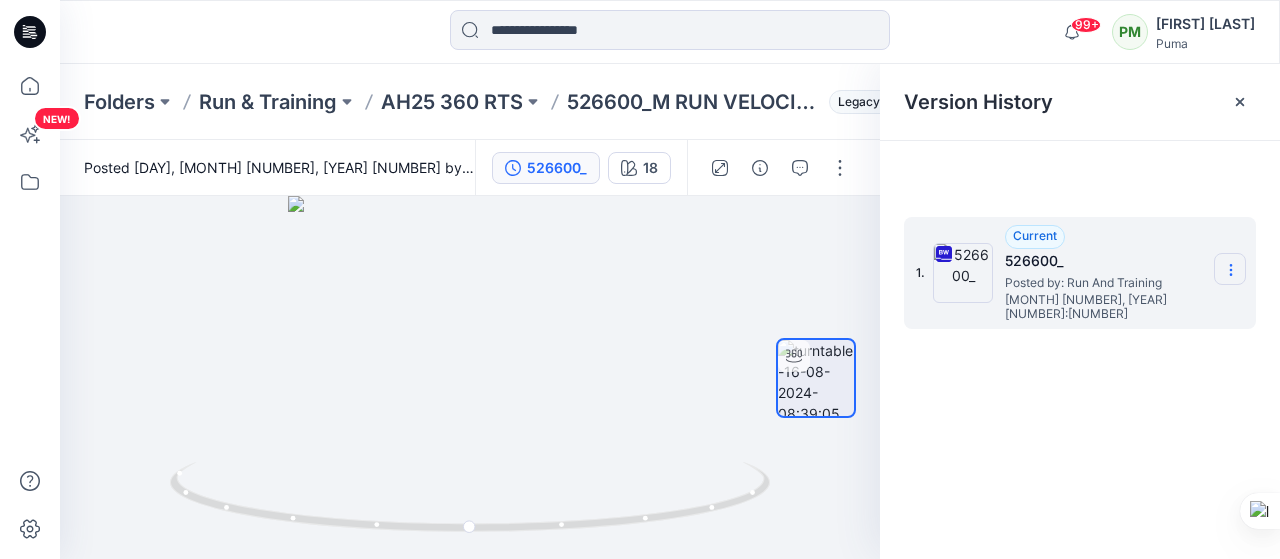 click 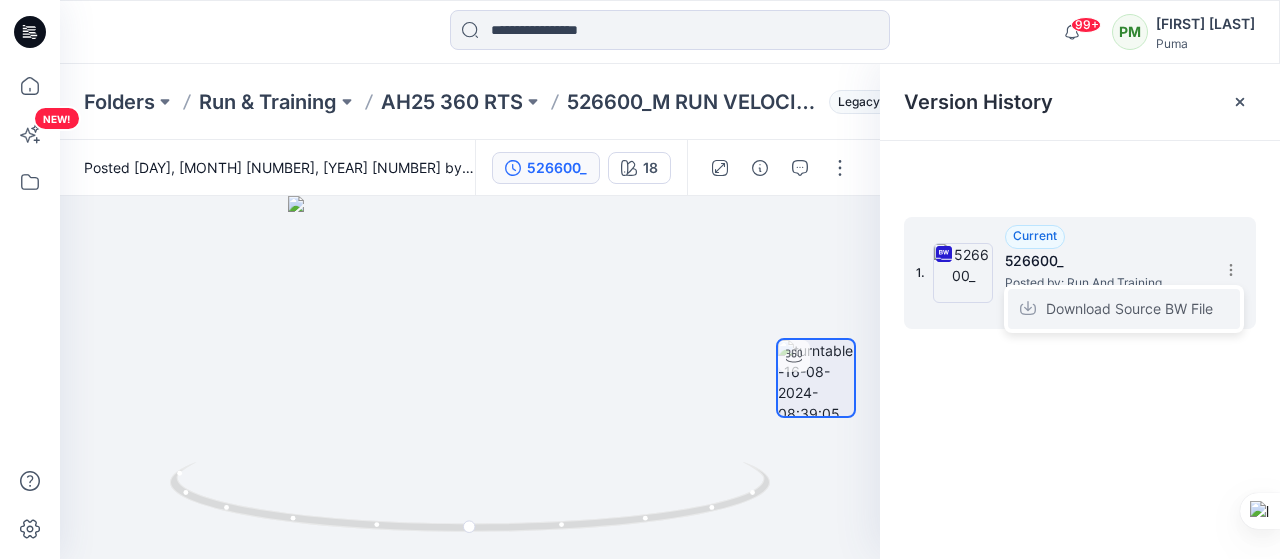 click on "Download Source BW File" at bounding box center [1129, 309] 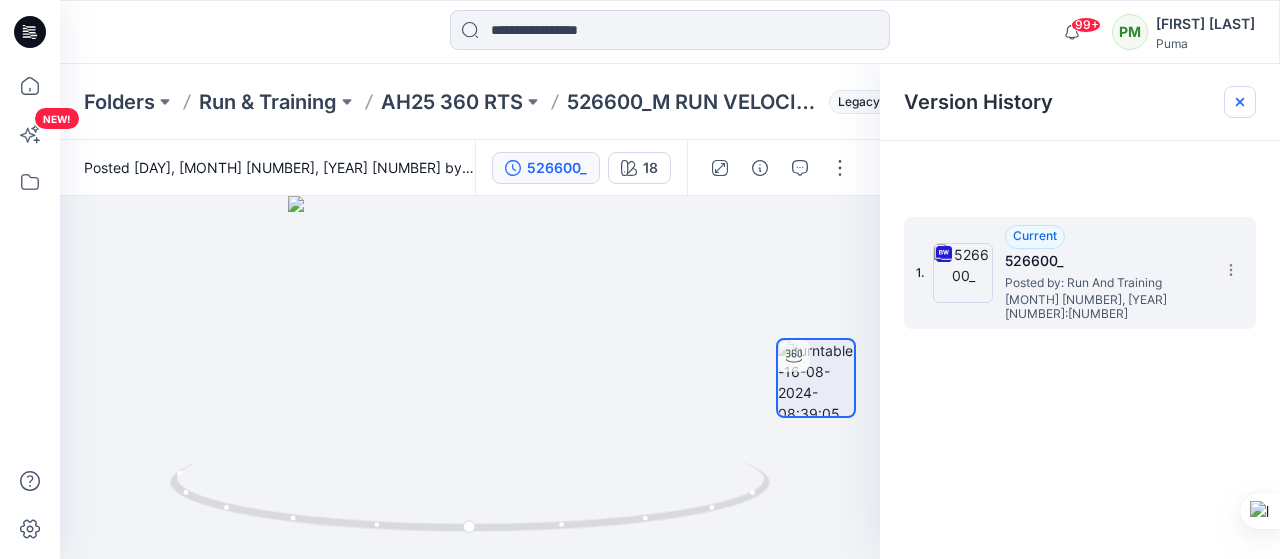 click 